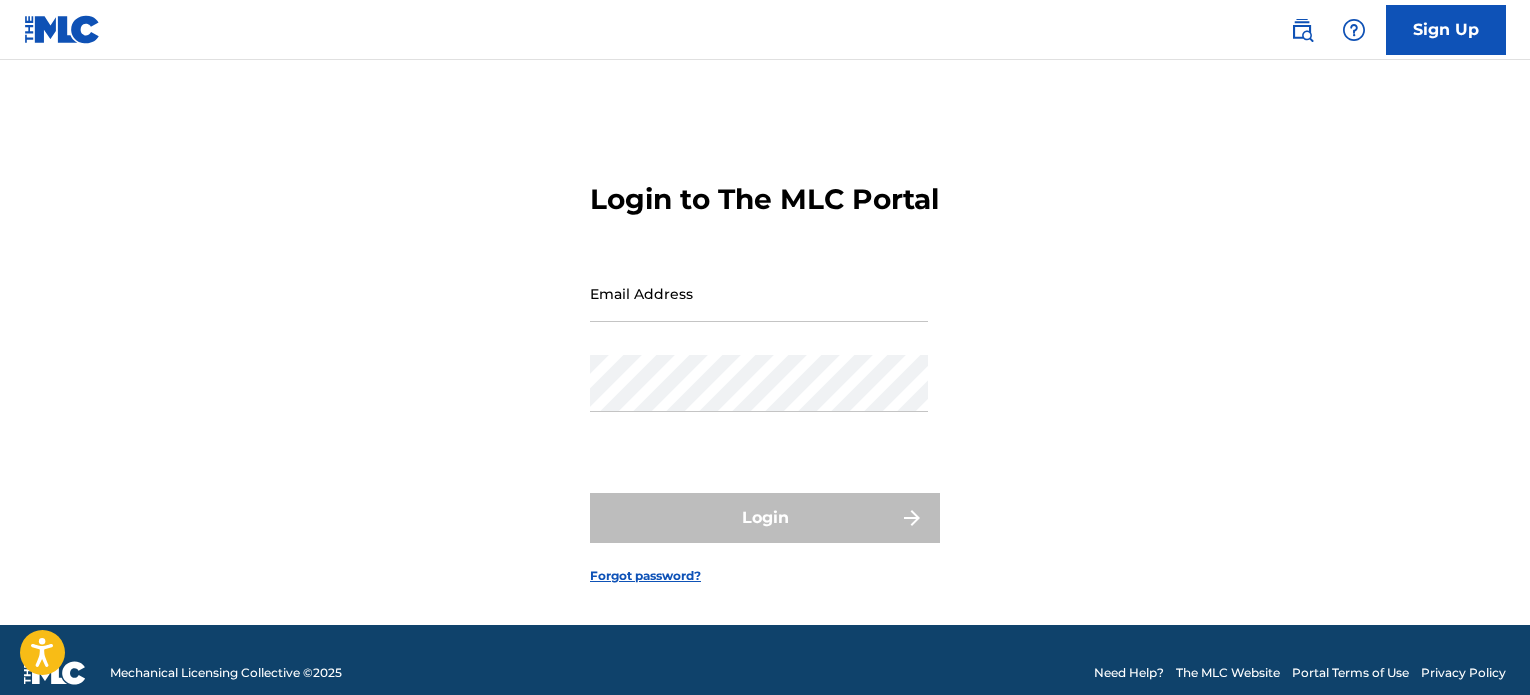 scroll, scrollTop: 0, scrollLeft: 0, axis: both 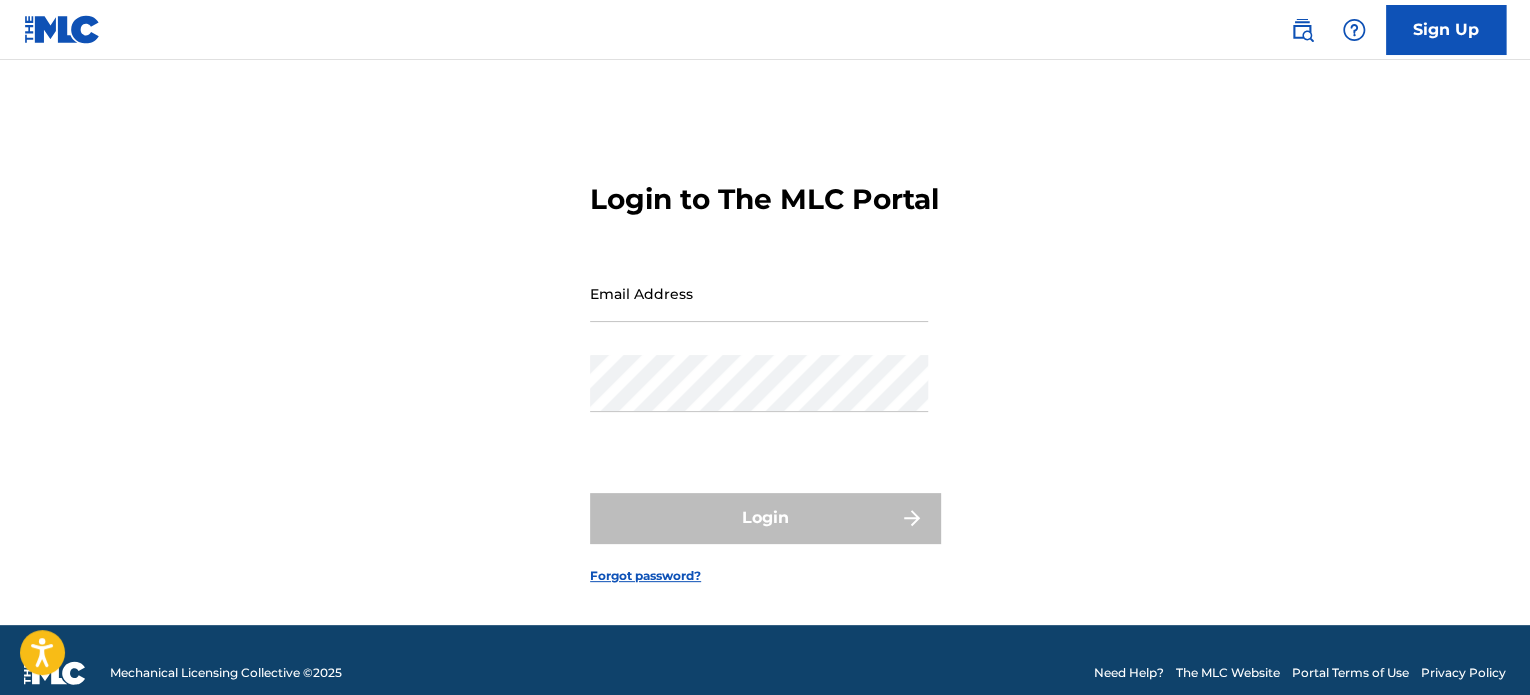 type on "[EMAIL_ADDRESS][DOMAIN_NAME]" 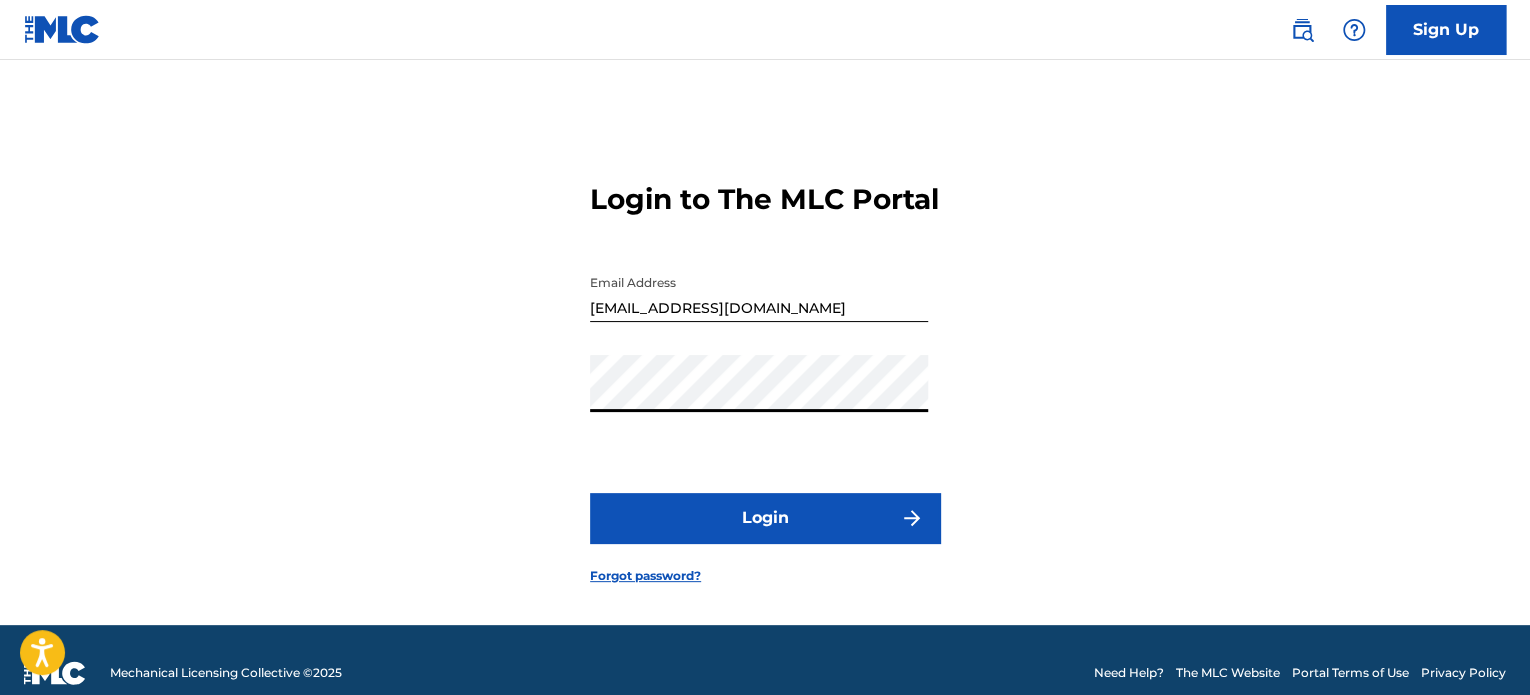 click on "Login" at bounding box center (765, 518) 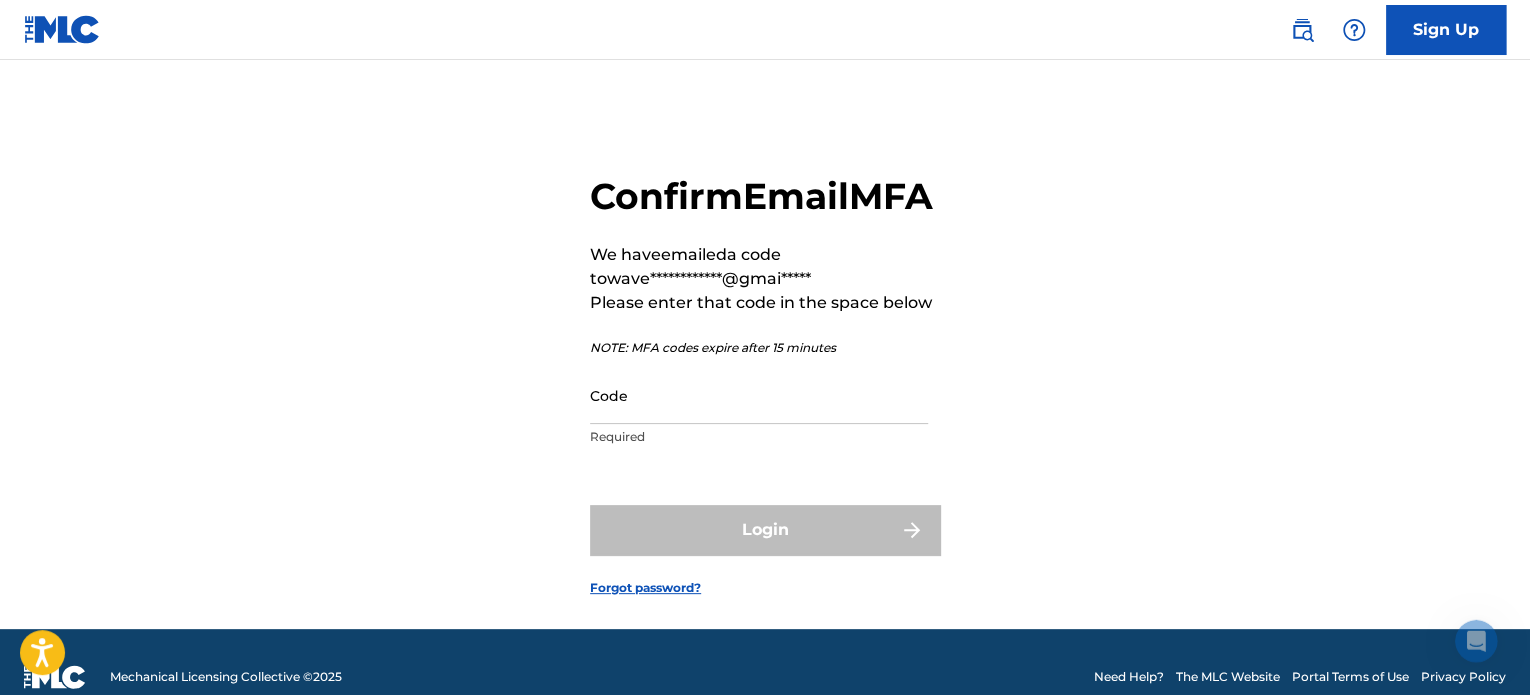 scroll, scrollTop: 0, scrollLeft: 0, axis: both 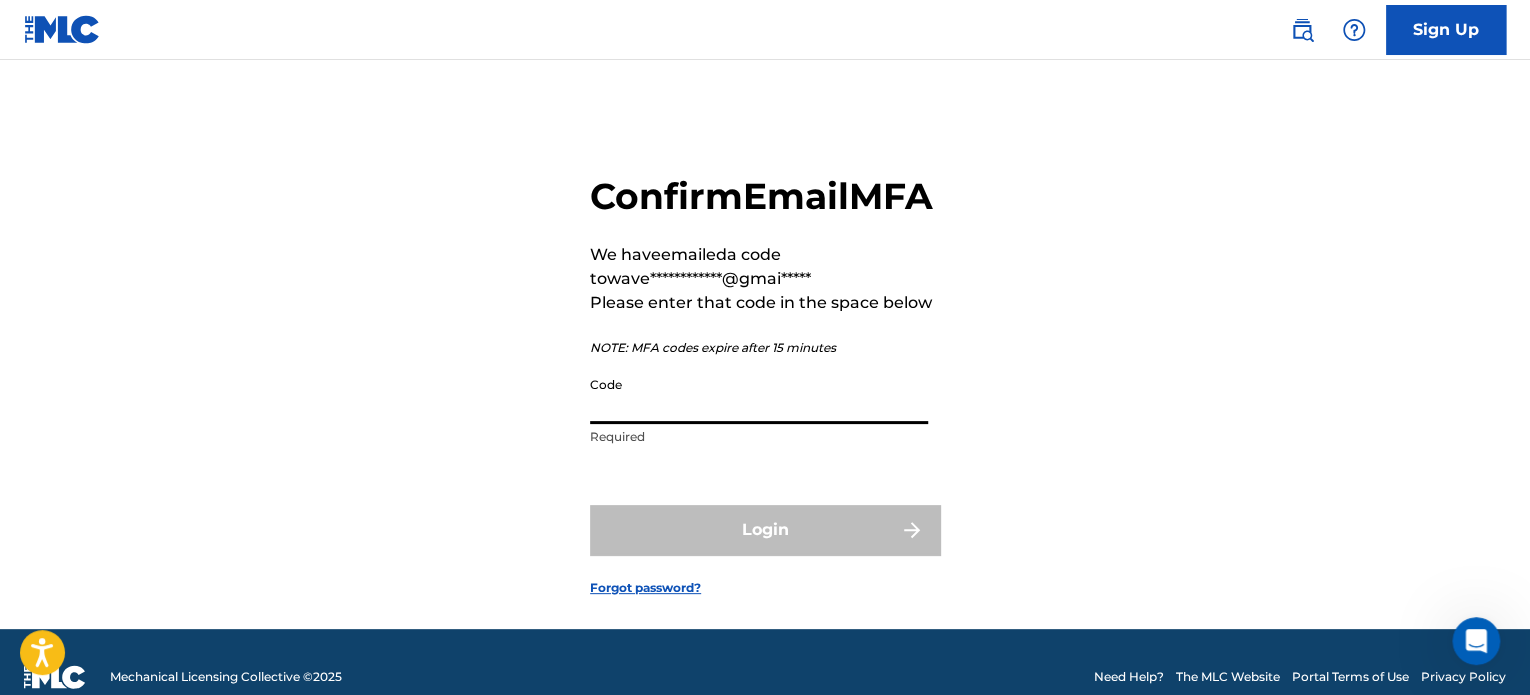 paste on "871011" 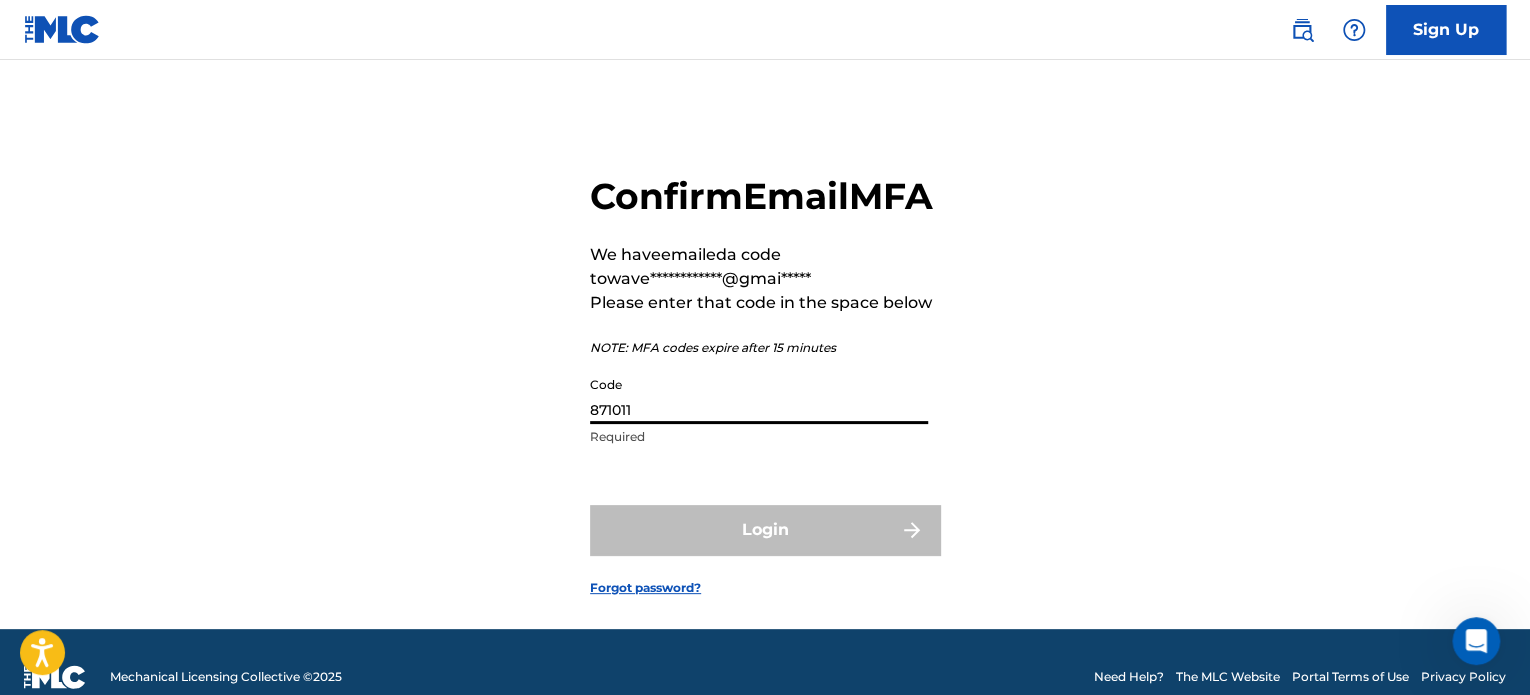 click on "871011" at bounding box center [759, 395] 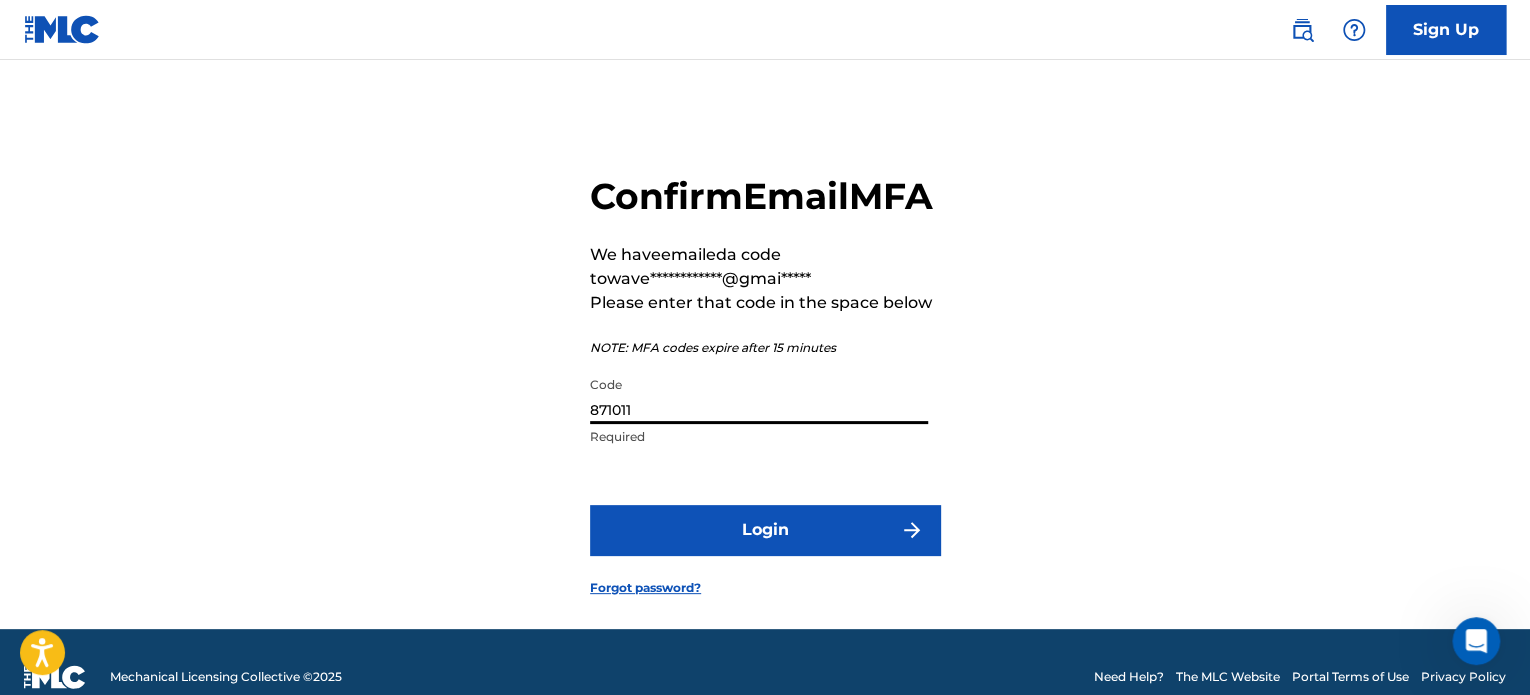 type on "871011" 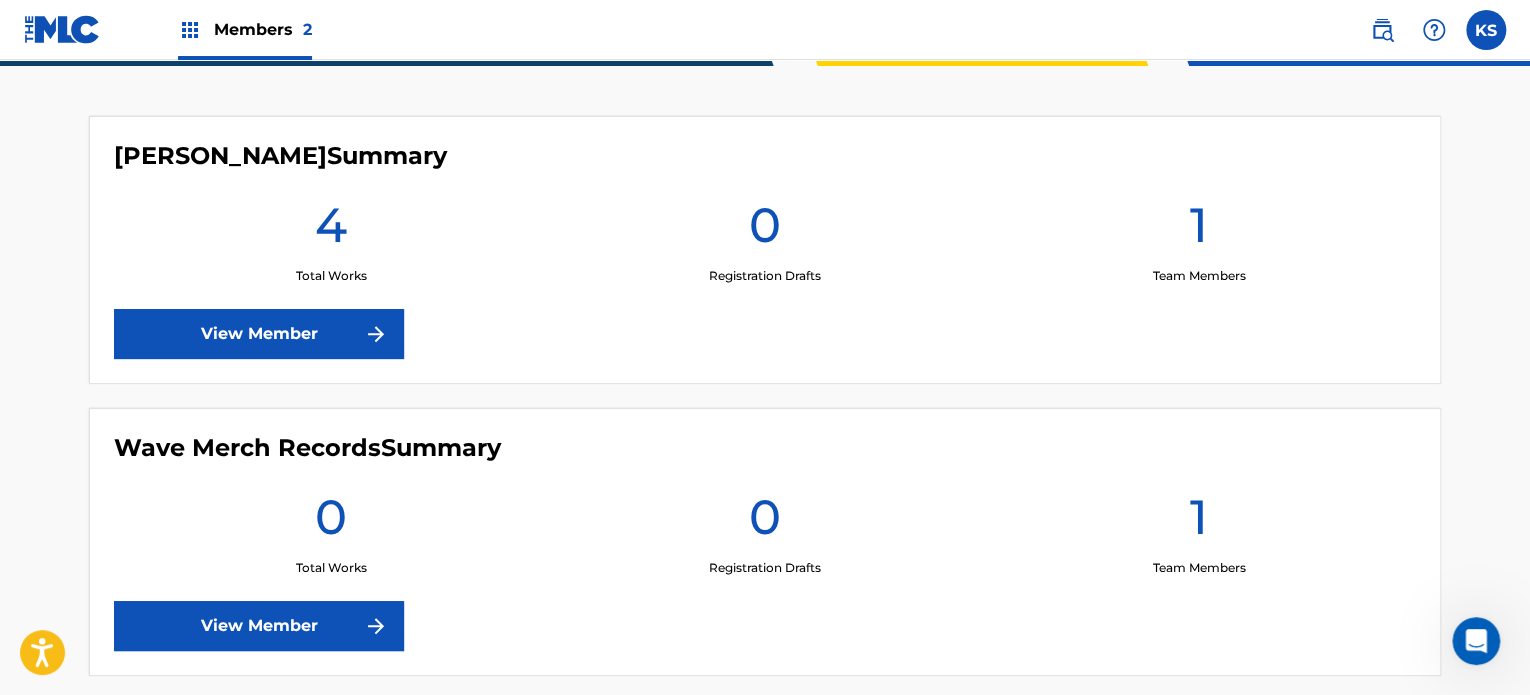 scroll, scrollTop: 620, scrollLeft: 0, axis: vertical 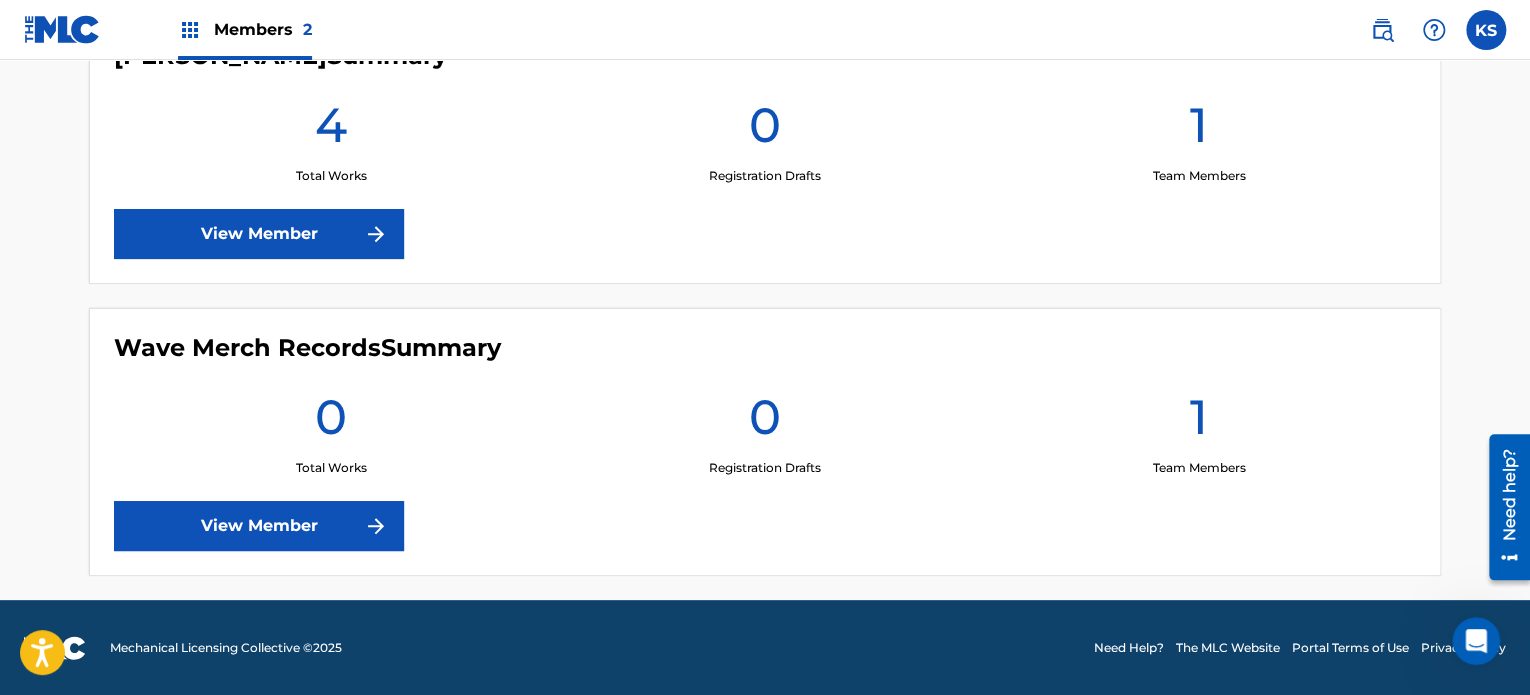 click at bounding box center [376, 526] 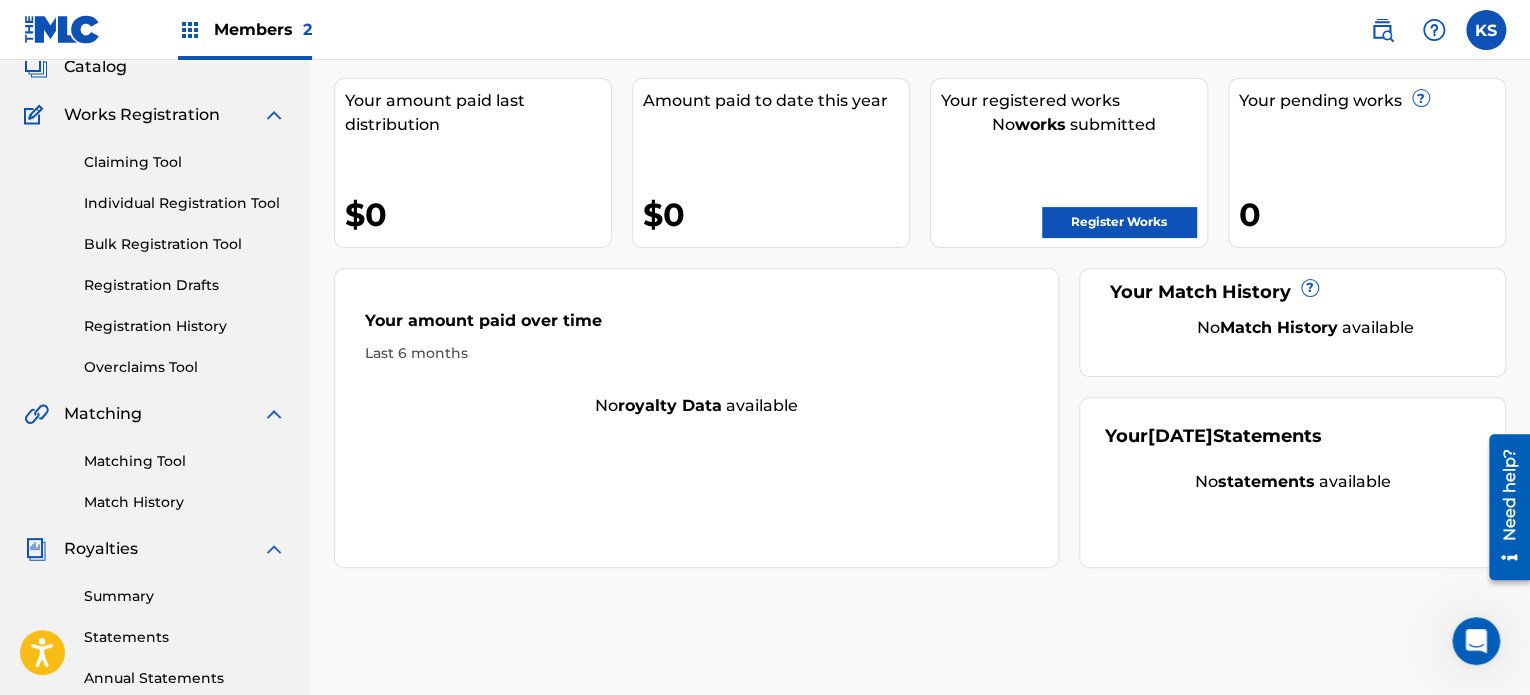 scroll, scrollTop: 544, scrollLeft: 0, axis: vertical 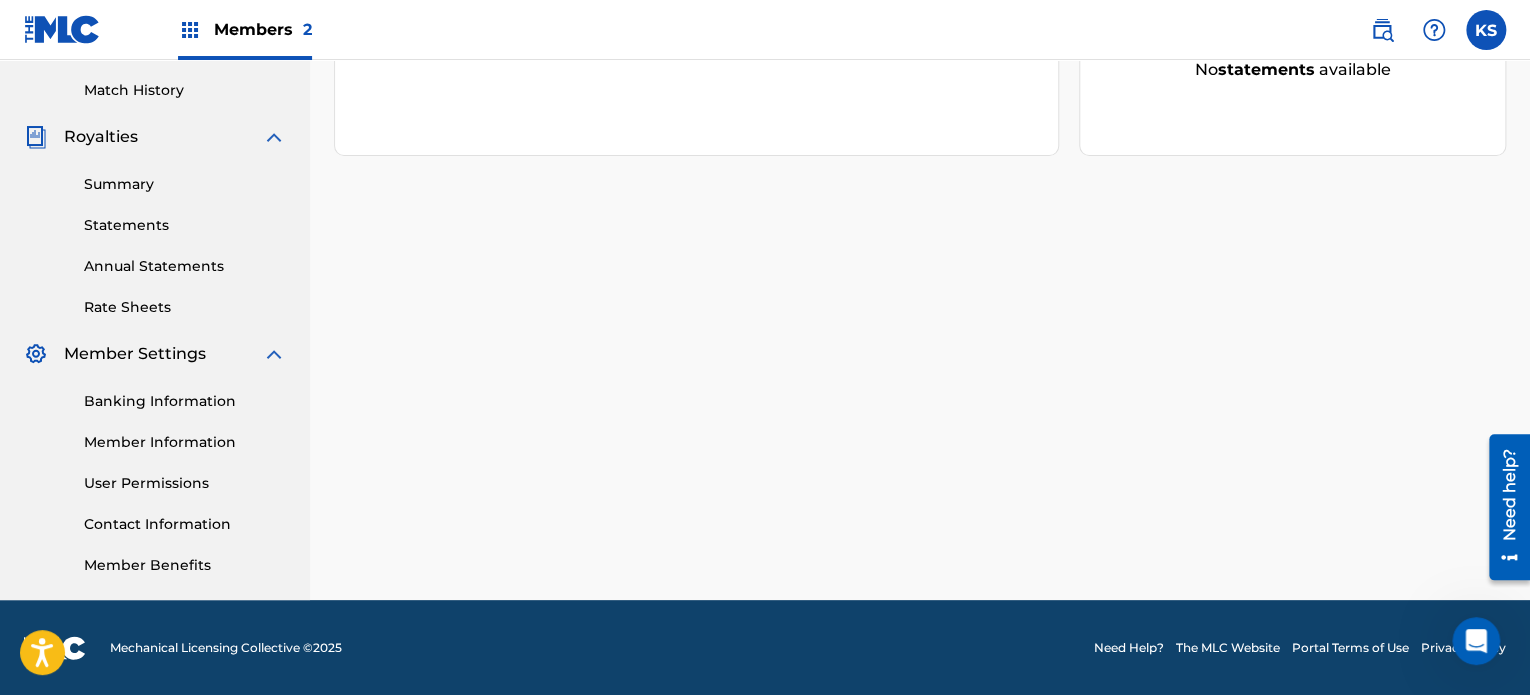 click on "Member Benefits" at bounding box center [185, 565] 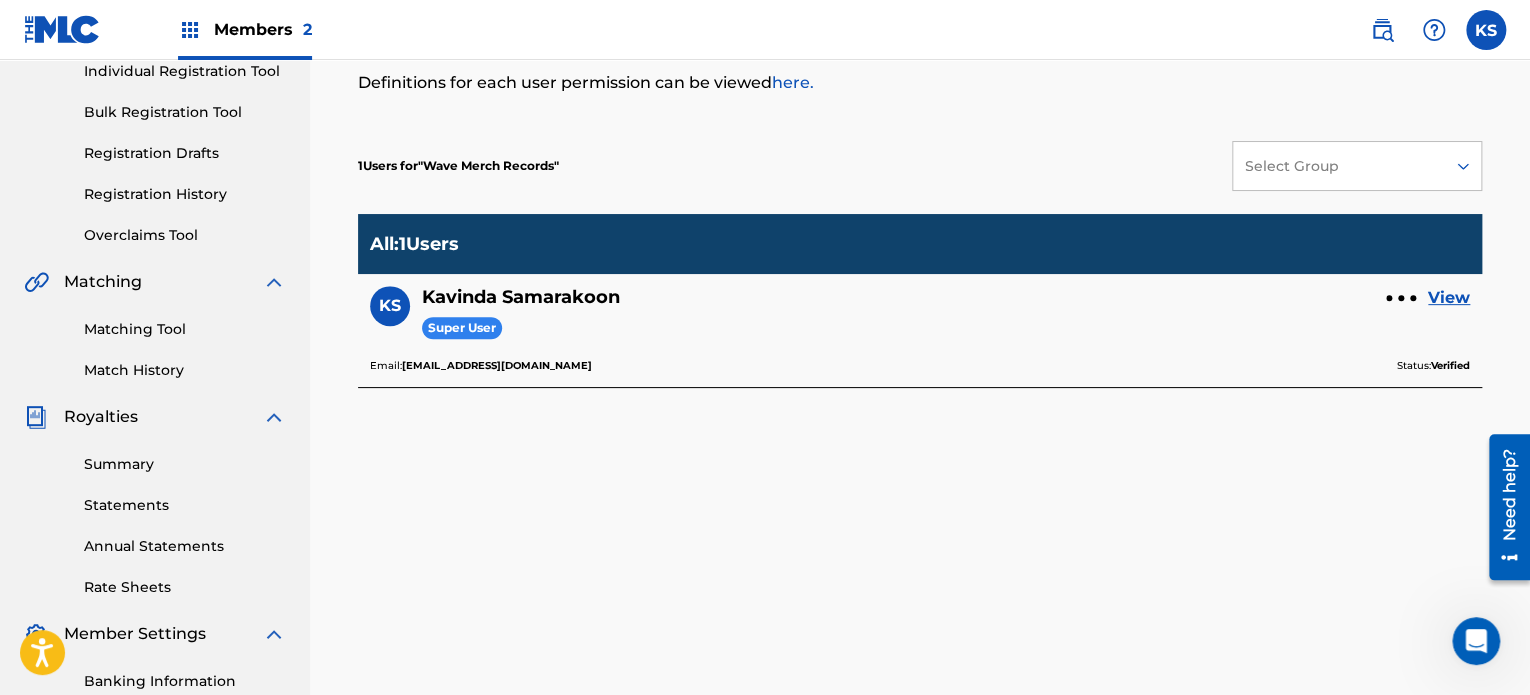 scroll, scrollTop: 266, scrollLeft: 0, axis: vertical 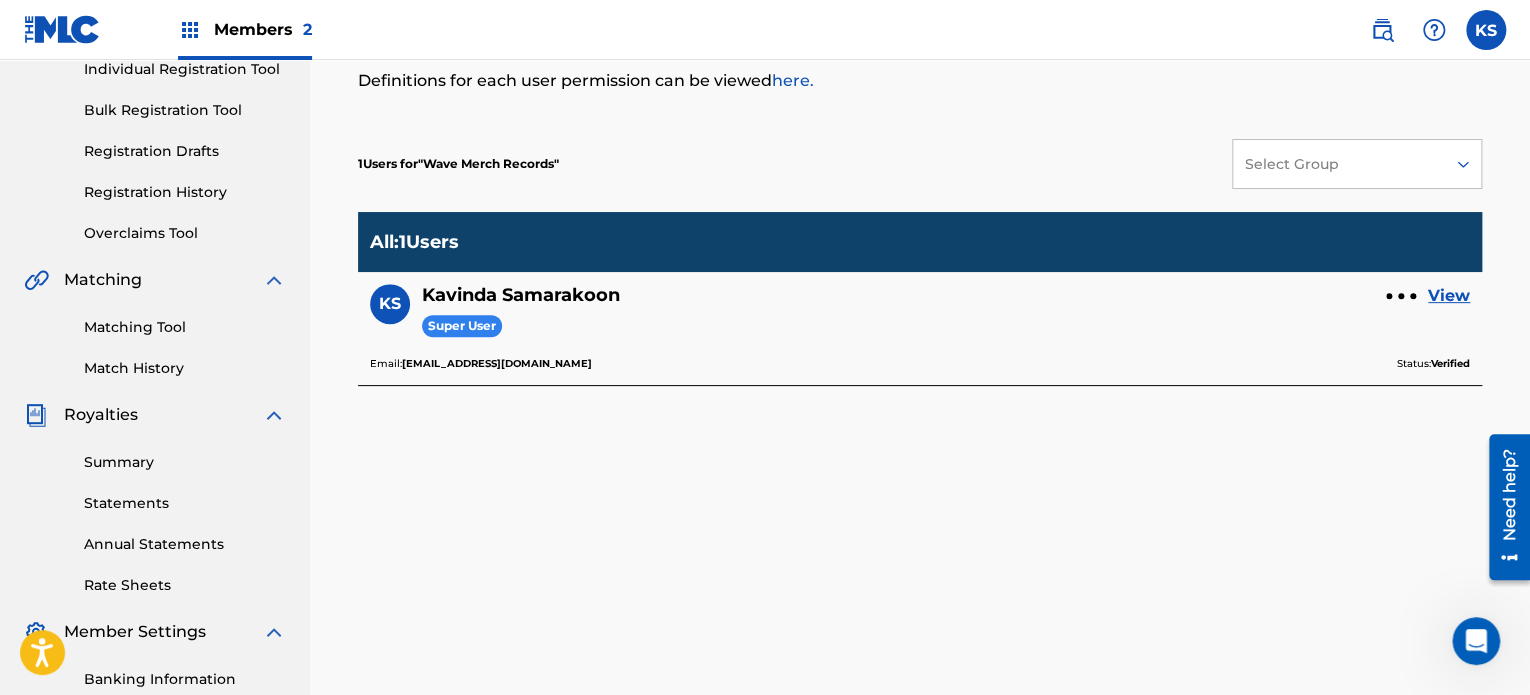 click at bounding box center (1401, 296) 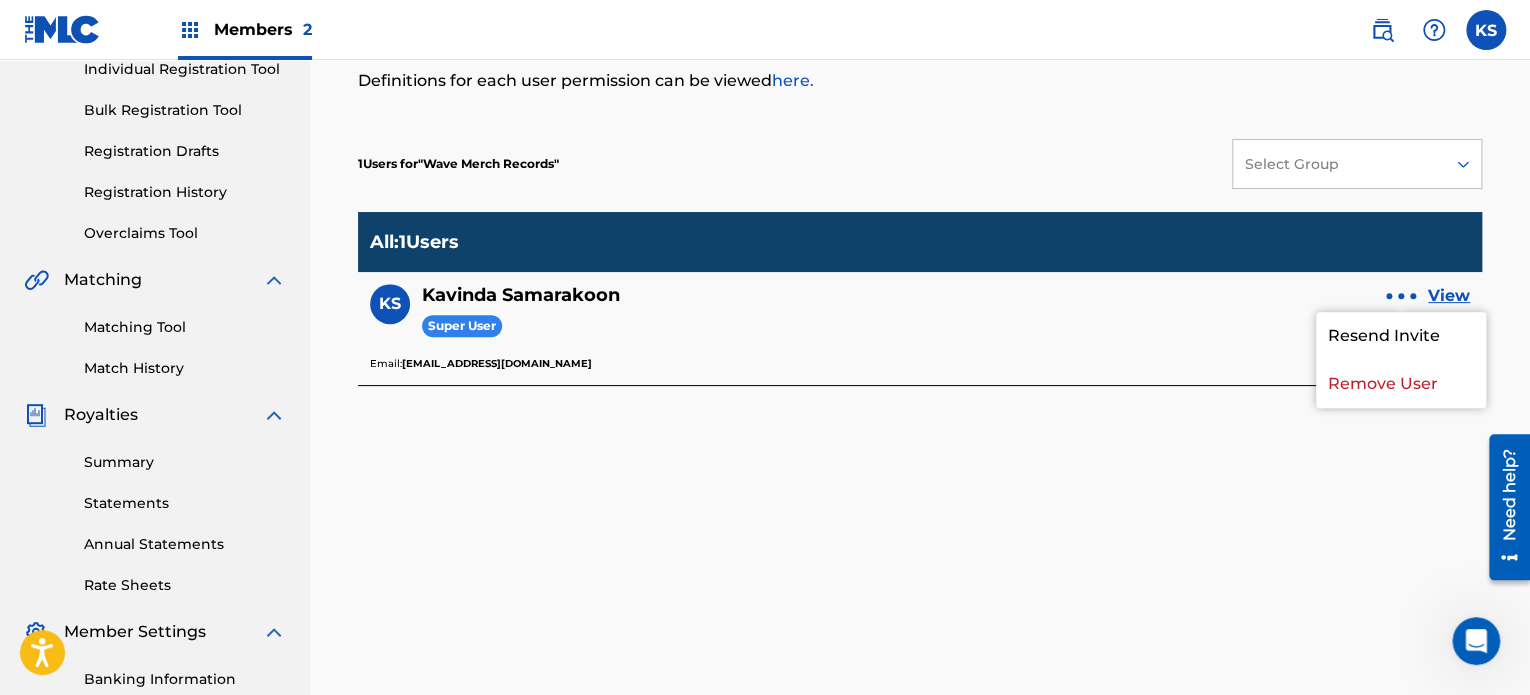click at bounding box center (1401, 296) 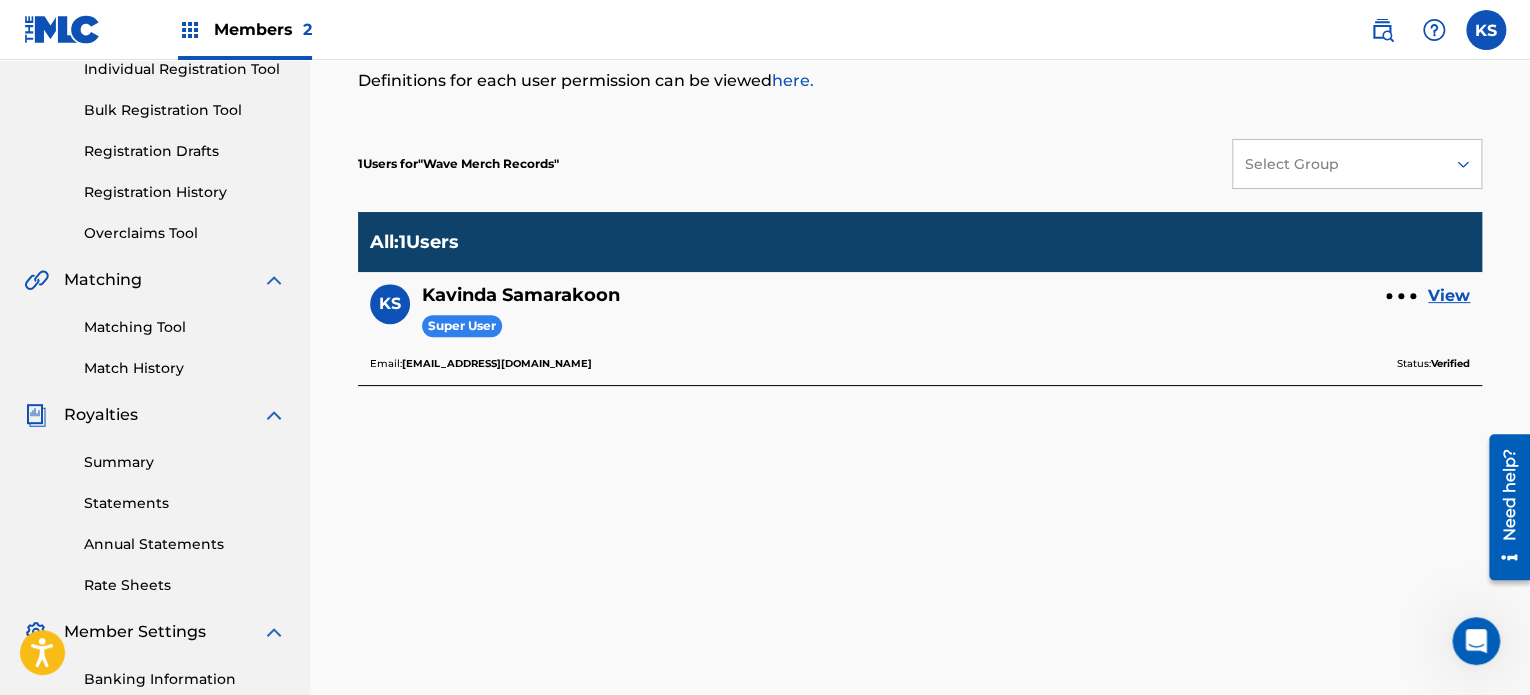 scroll, scrollTop: 0, scrollLeft: 0, axis: both 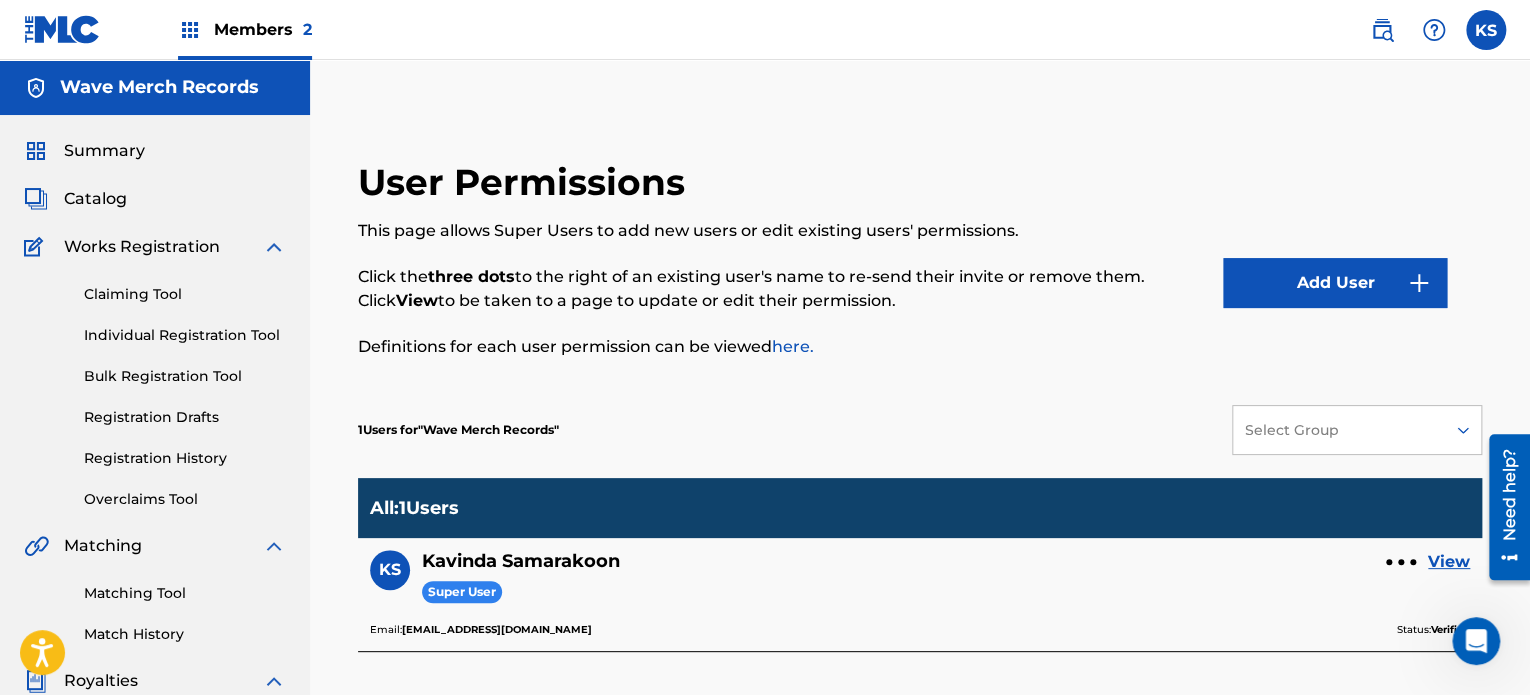 click on "Claiming Tool" at bounding box center [185, 294] 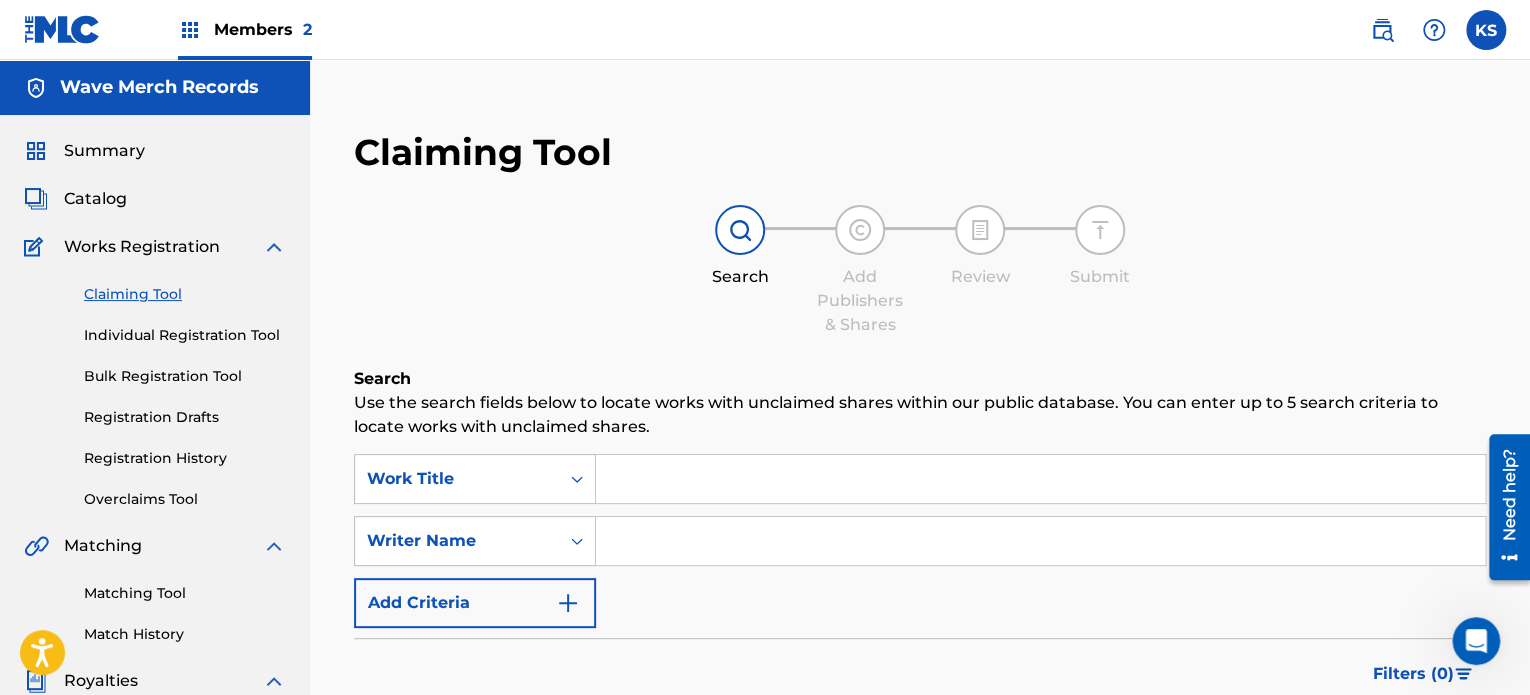 click on "Individual Registration Tool" at bounding box center [185, 335] 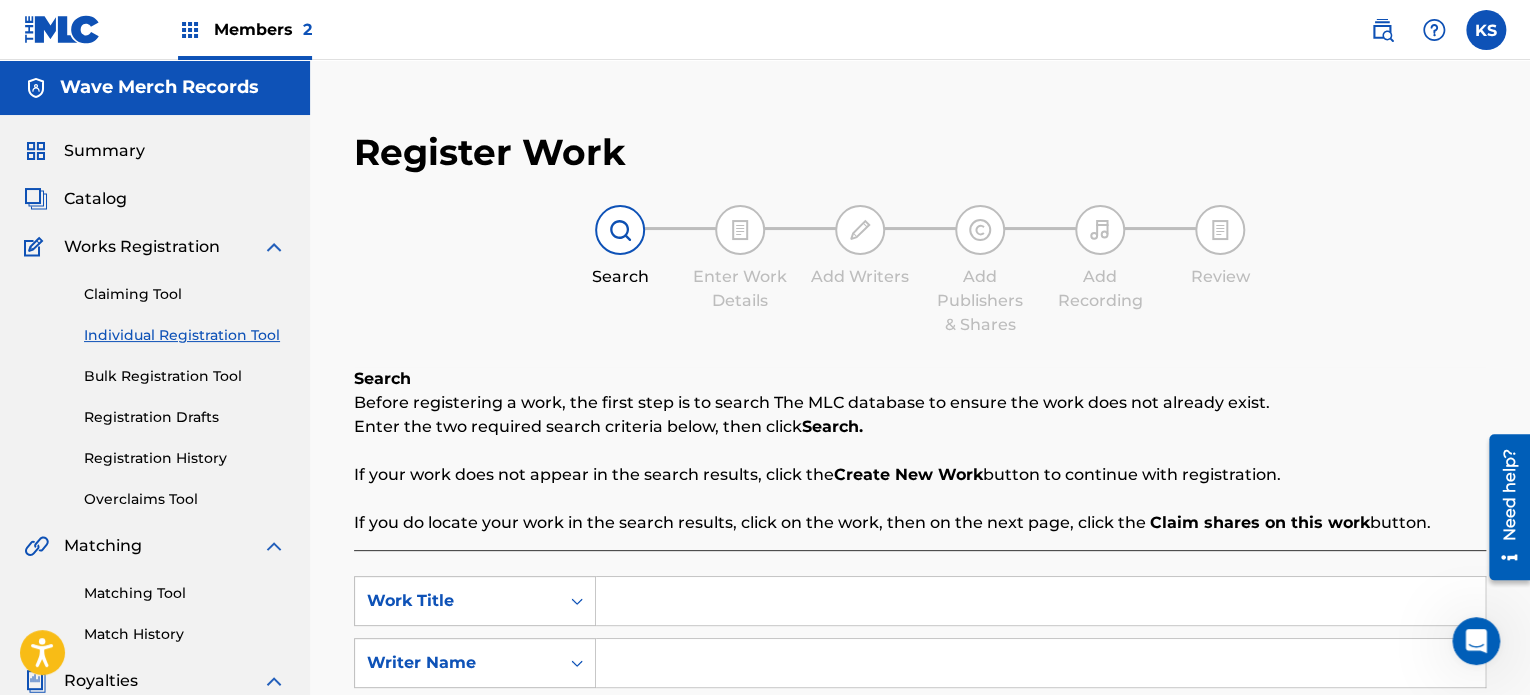 click on "Bulk Registration Tool" at bounding box center (185, 376) 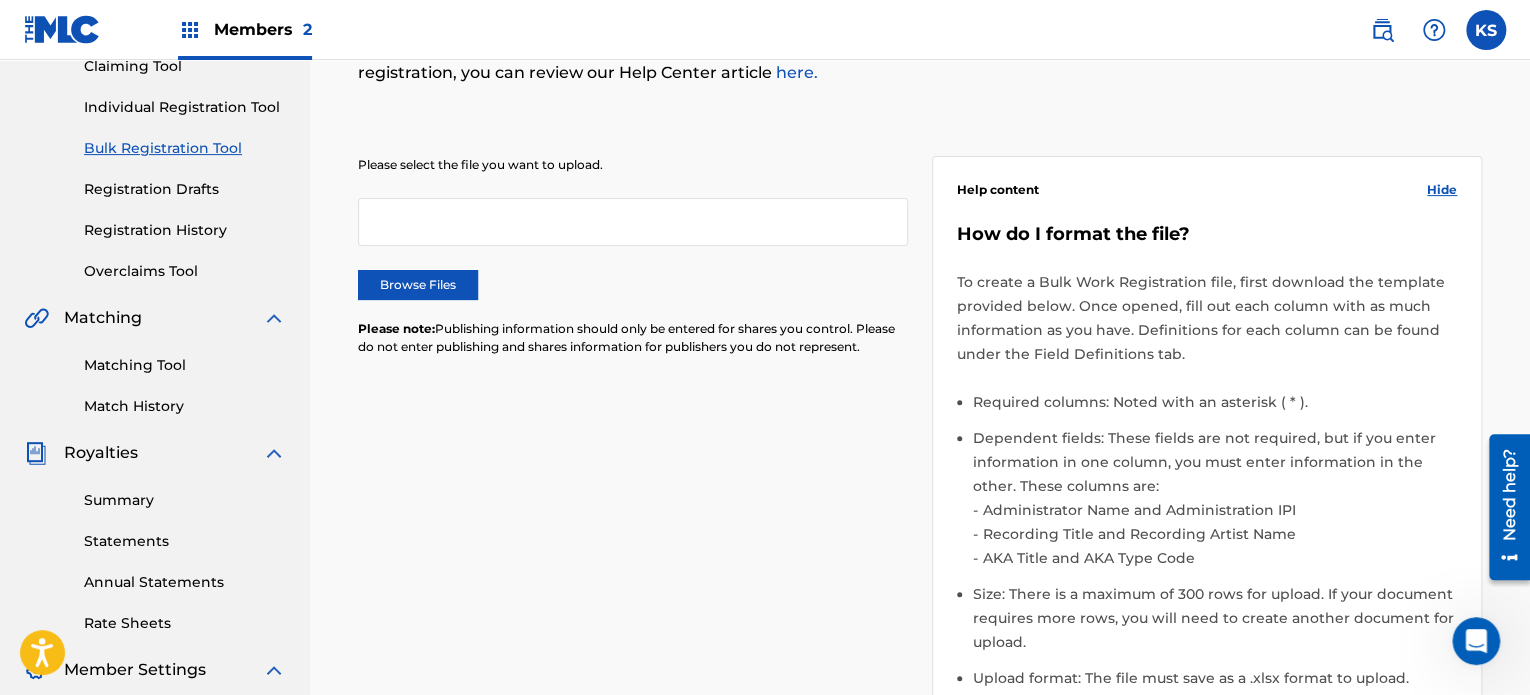 scroll, scrollTop: 222, scrollLeft: 0, axis: vertical 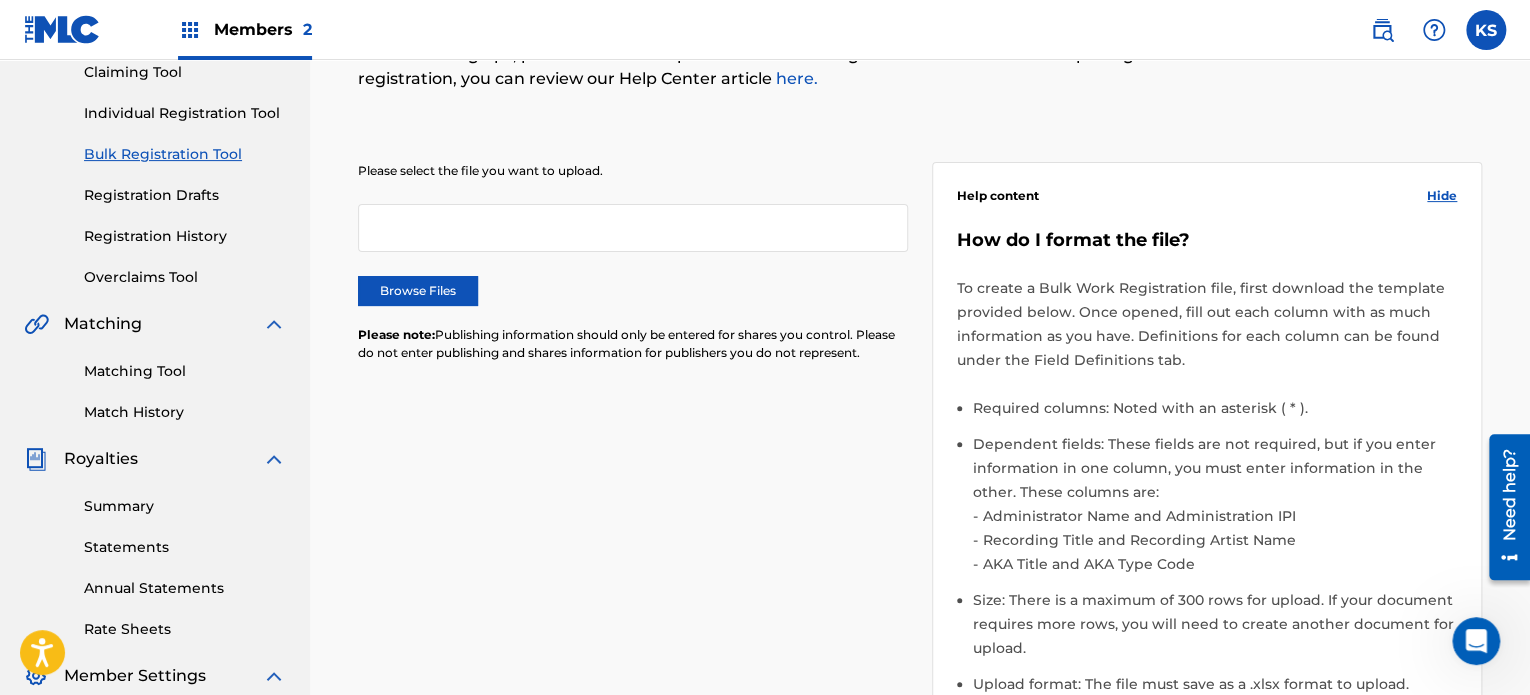 click on "Registration Drafts" at bounding box center [185, 195] 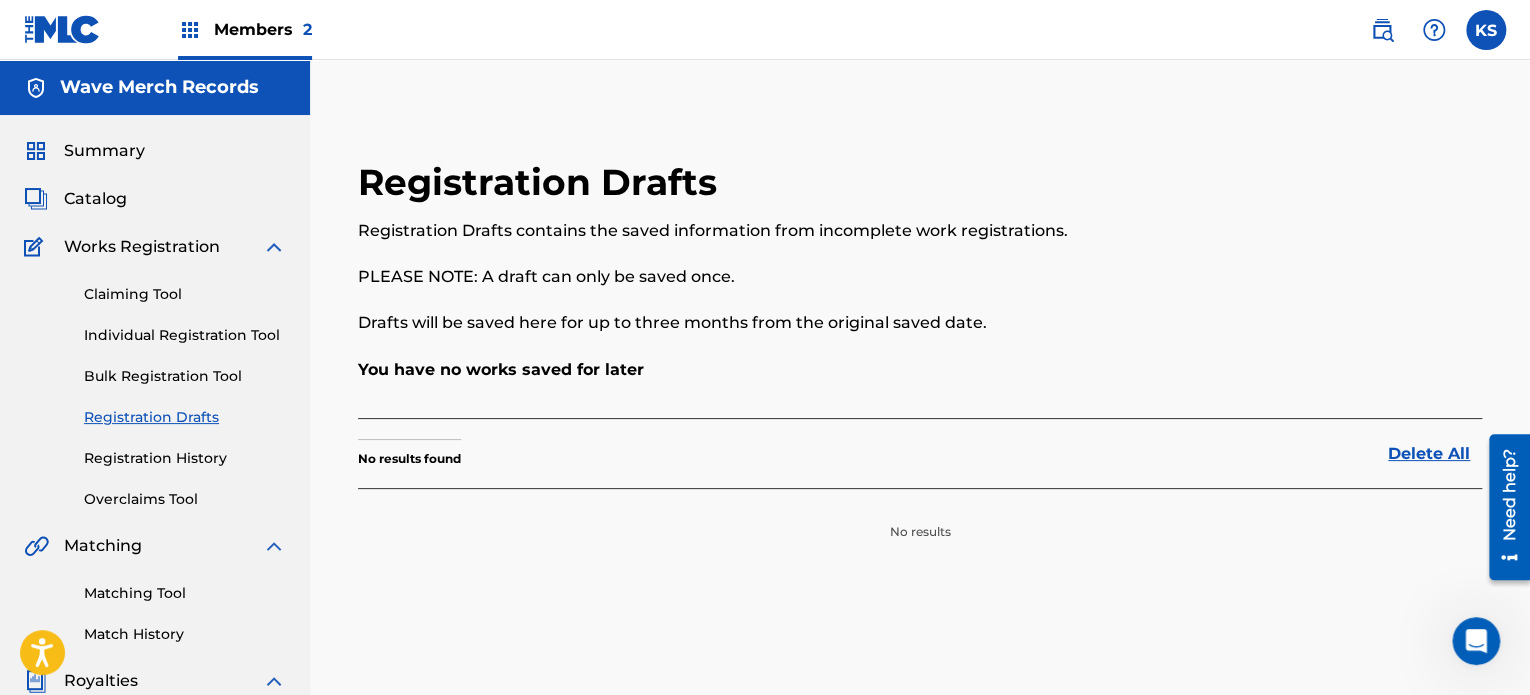 click on "Registration History" at bounding box center (185, 458) 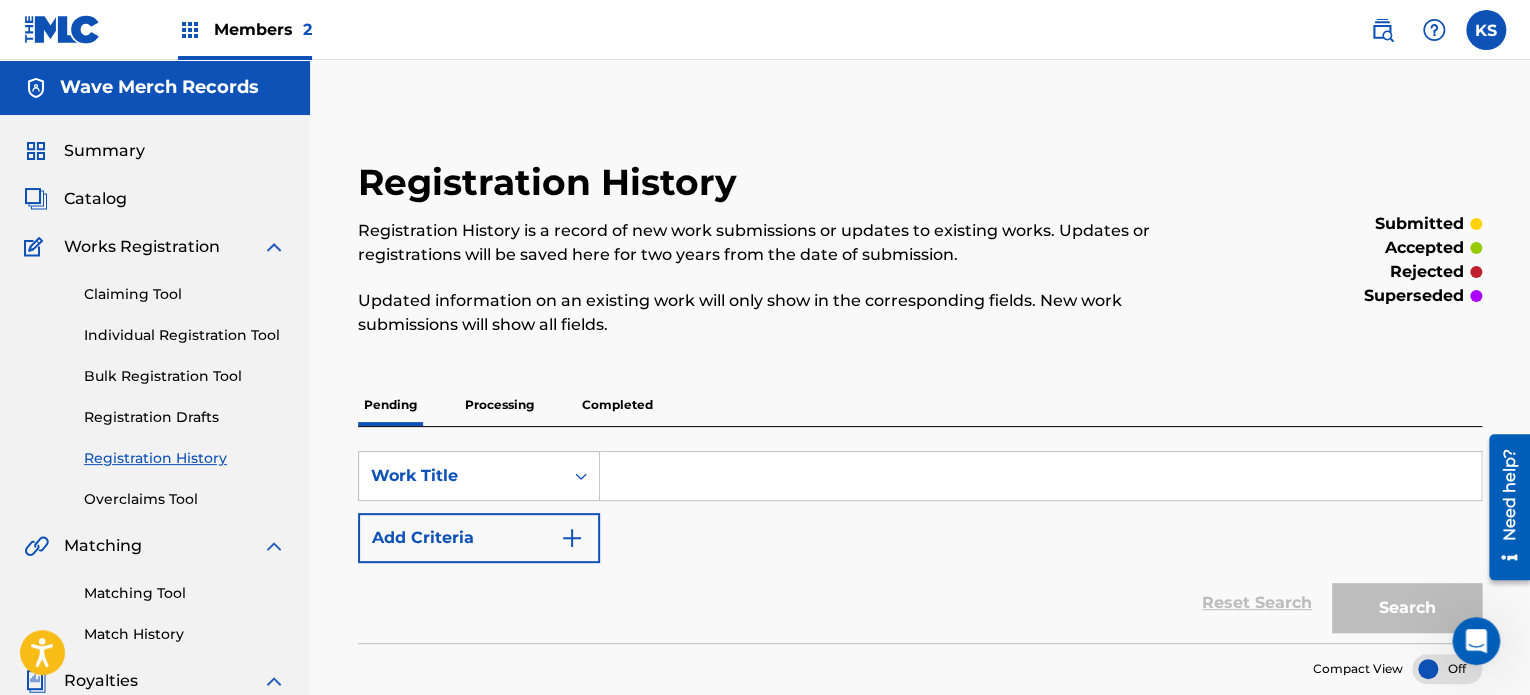 click on "Overclaims Tool" at bounding box center (185, 499) 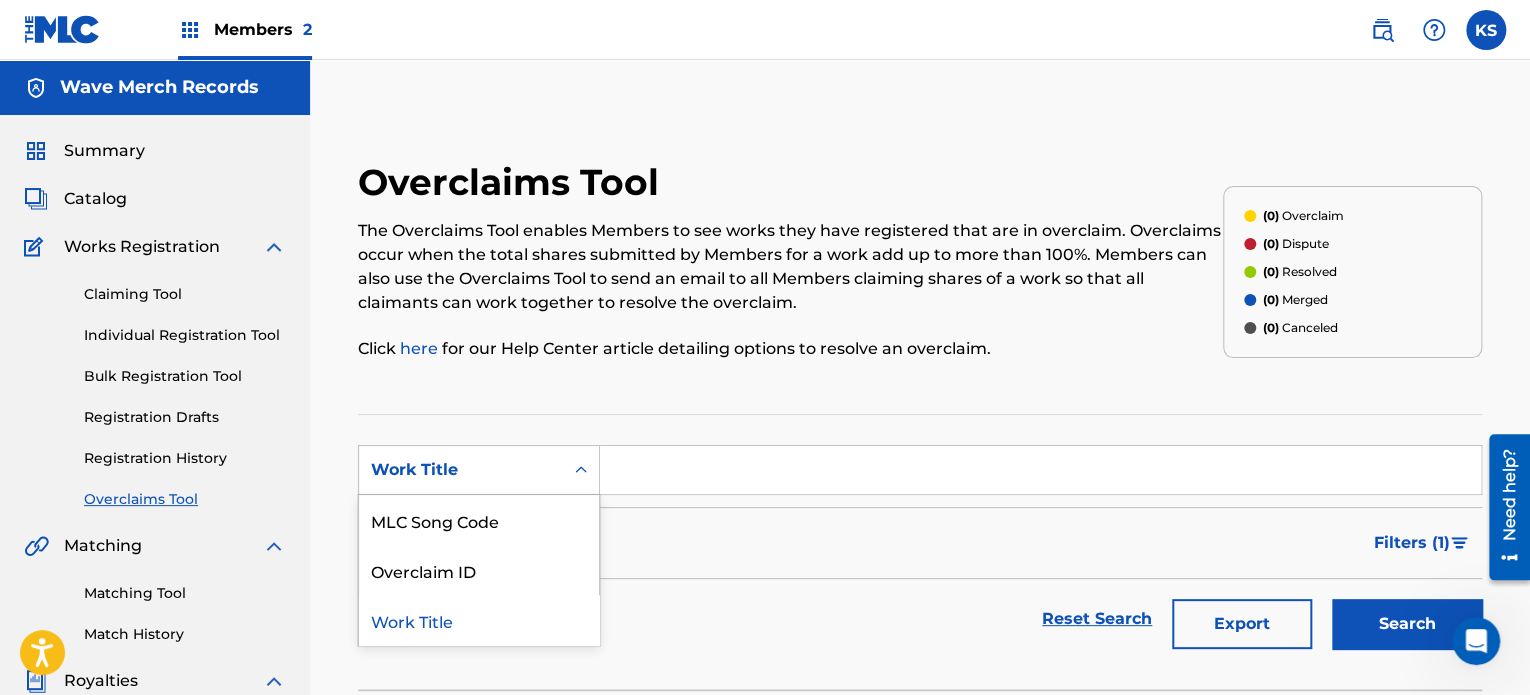 click on "Work Title" at bounding box center (461, 470) 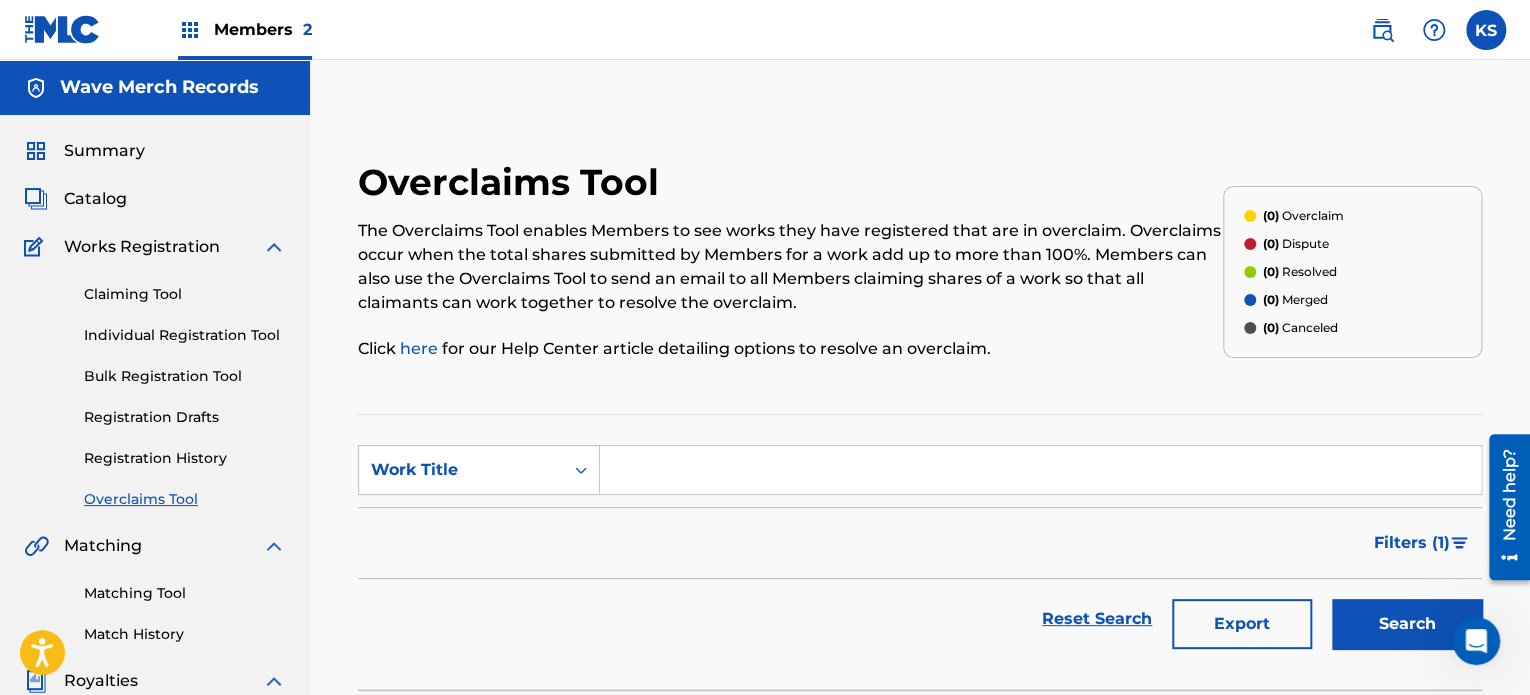 click on "Work Title" at bounding box center (461, 470) 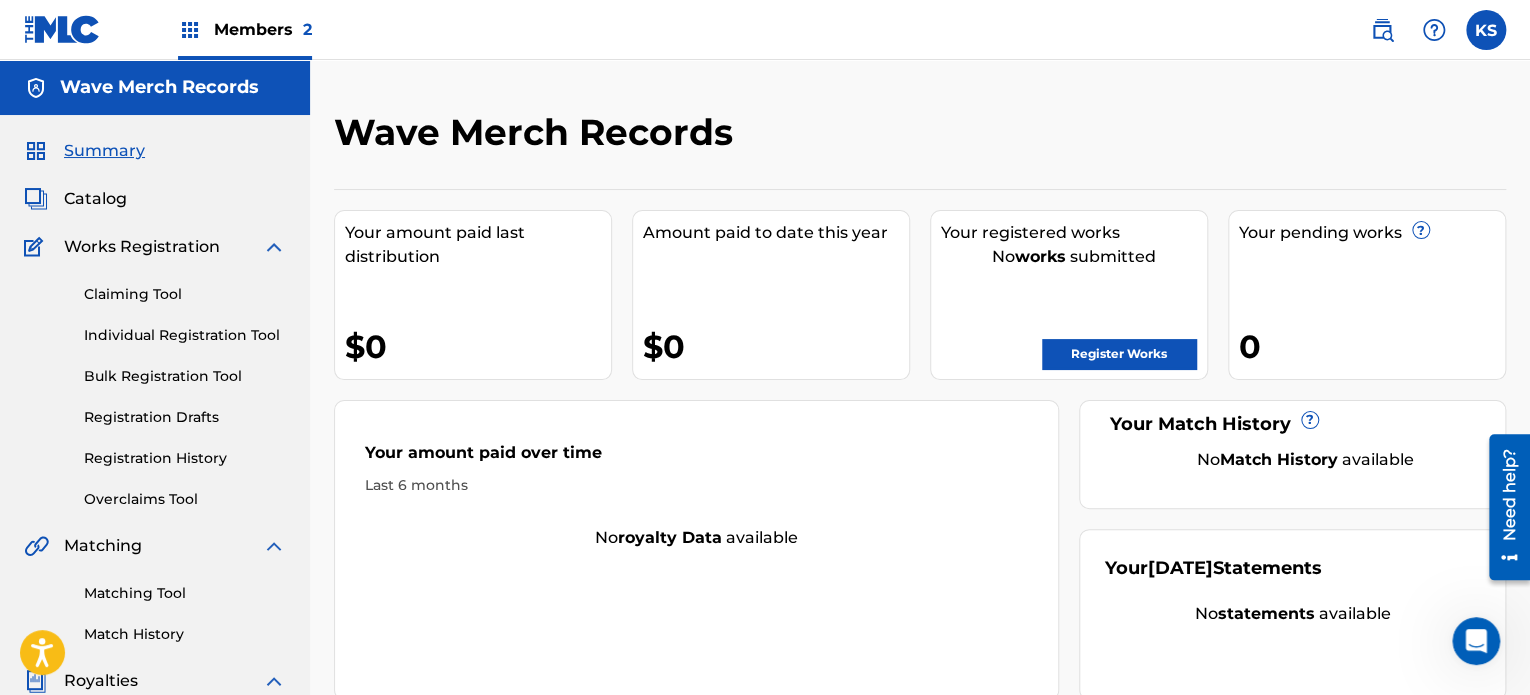 click on "Catalog" at bounding box center (95, 199) 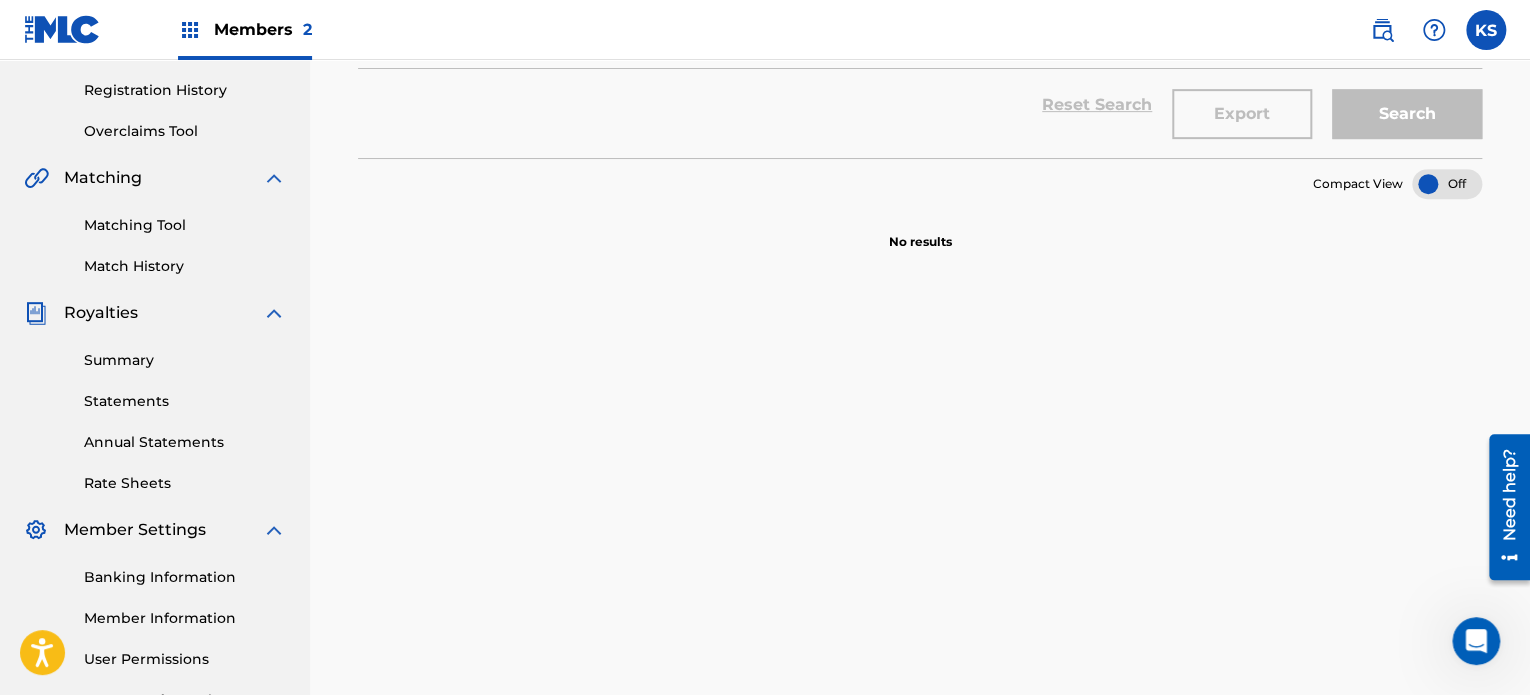 scroll, scrollTop: 367, scrollLeft: 0, axis: vertical 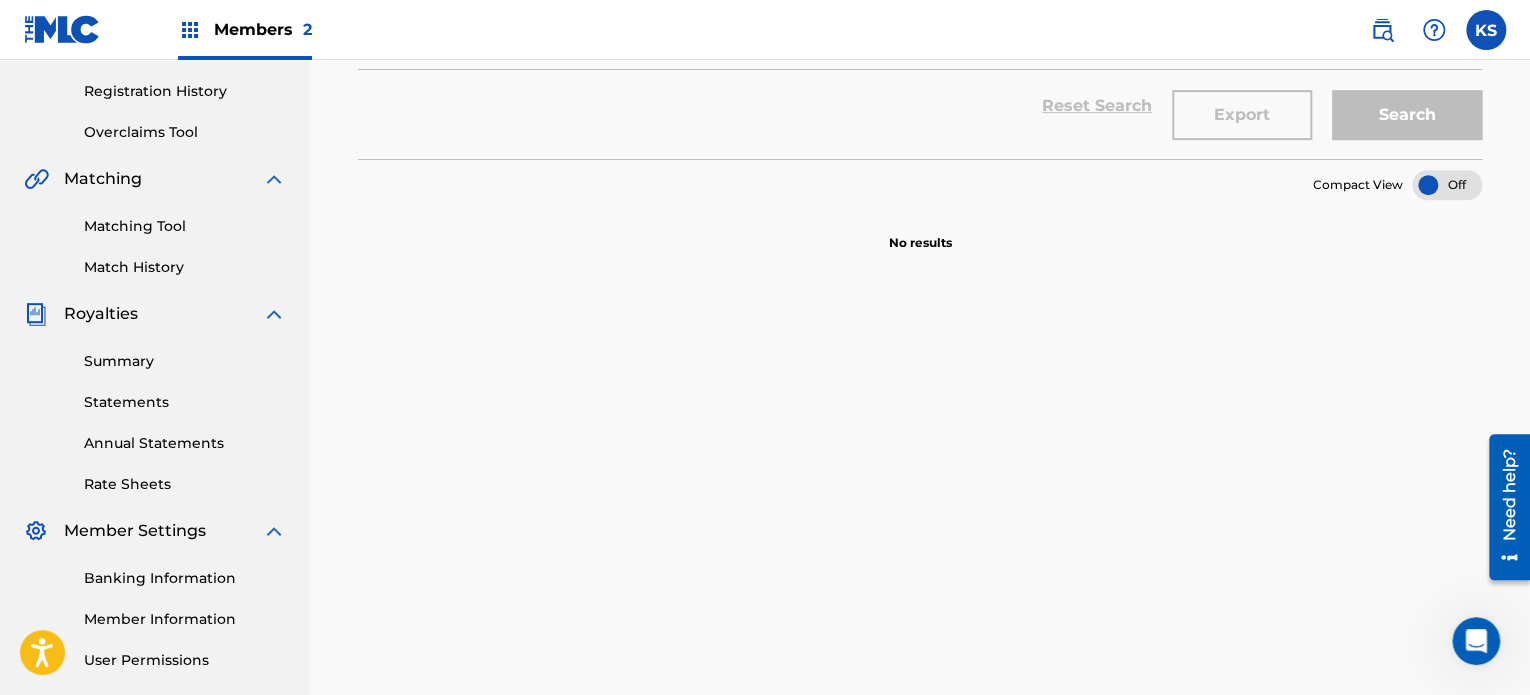 click on "Rate Sheets" at bounding box center [185, 484] 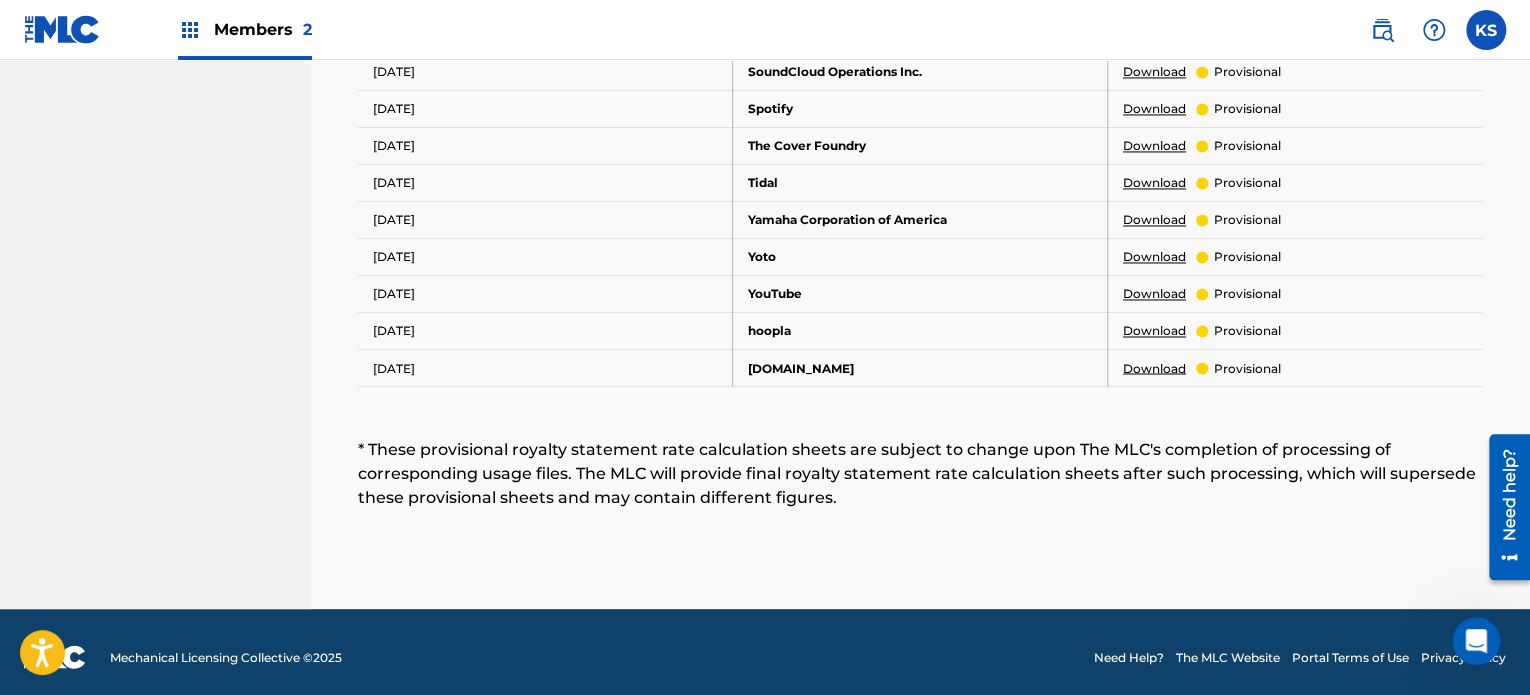 scroll, scrollTop: 1232, scrollLeft: 0, axis: vertical 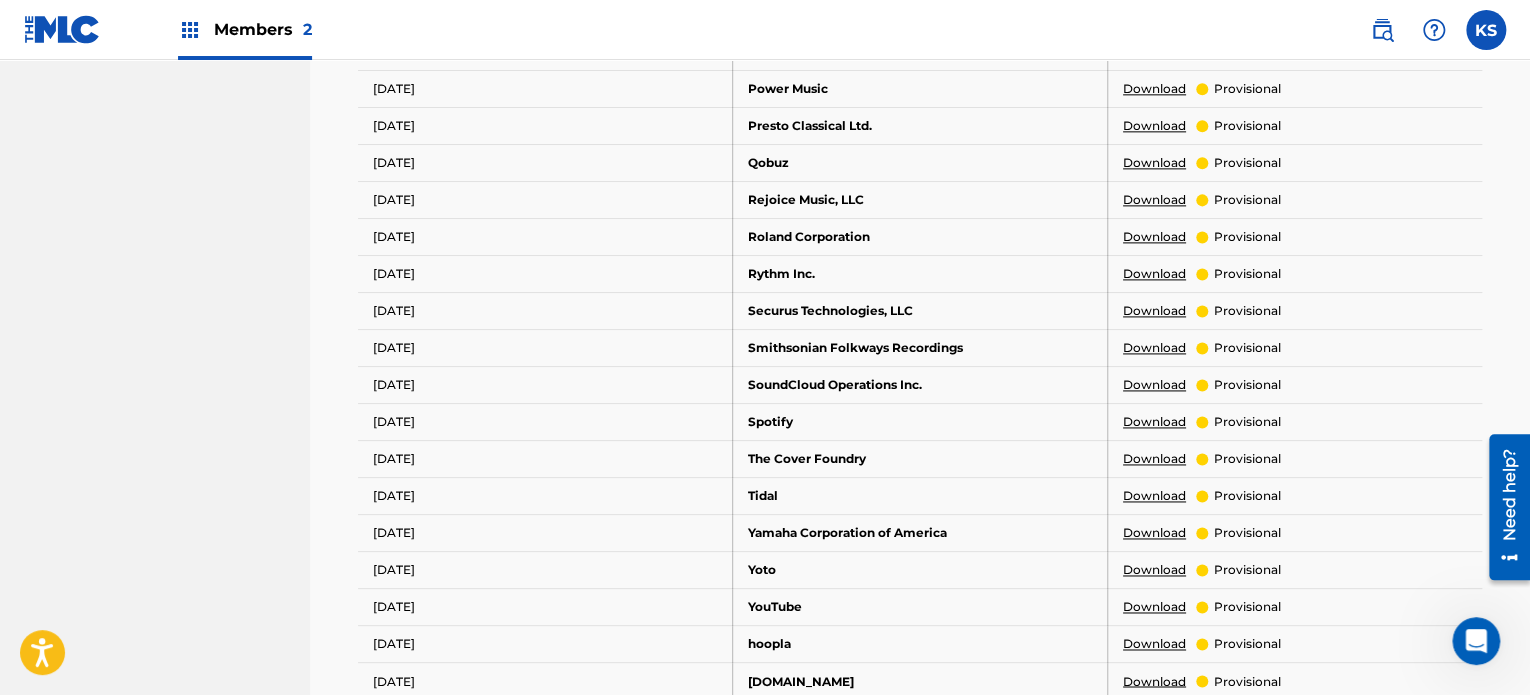 click on "Download" at bounding box center (1154, 607) 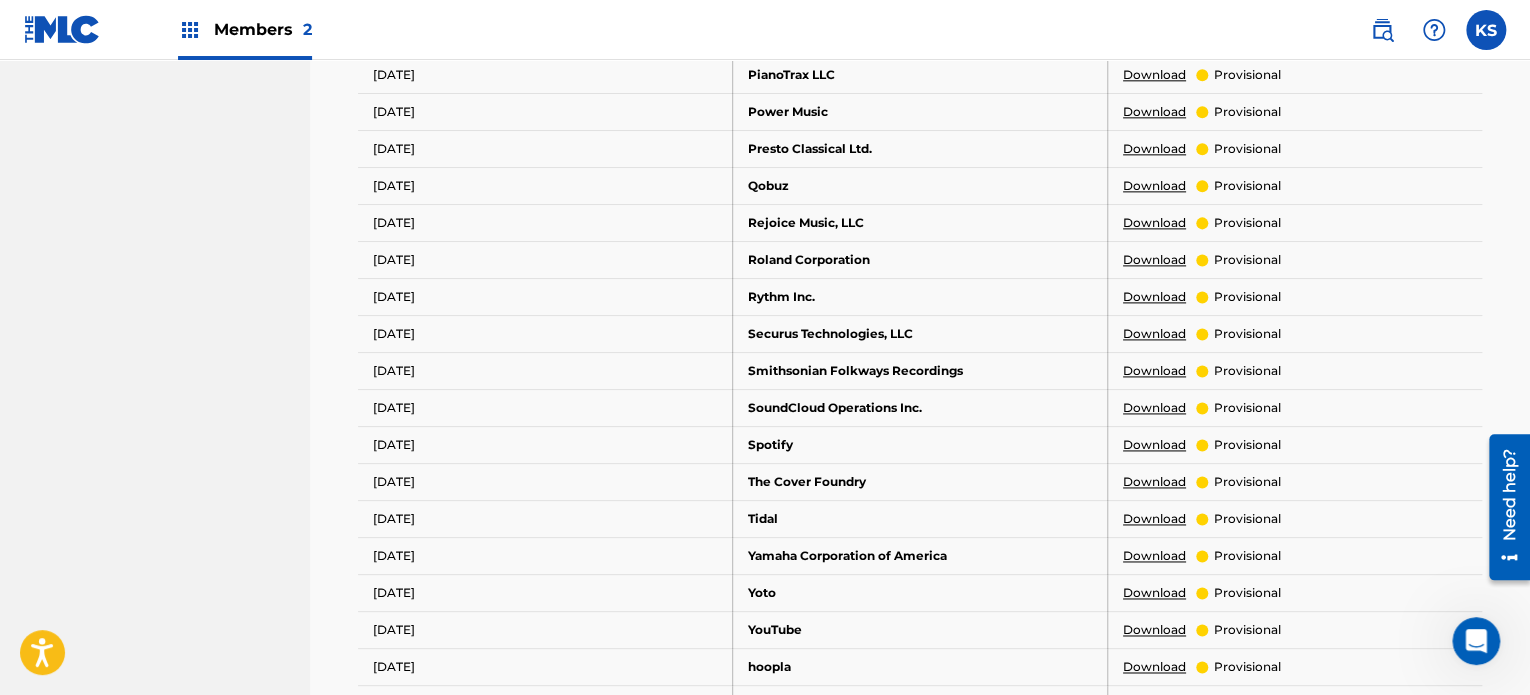 scroll, scrollTop: 1208, scrollLeft: 0, axis: vertical 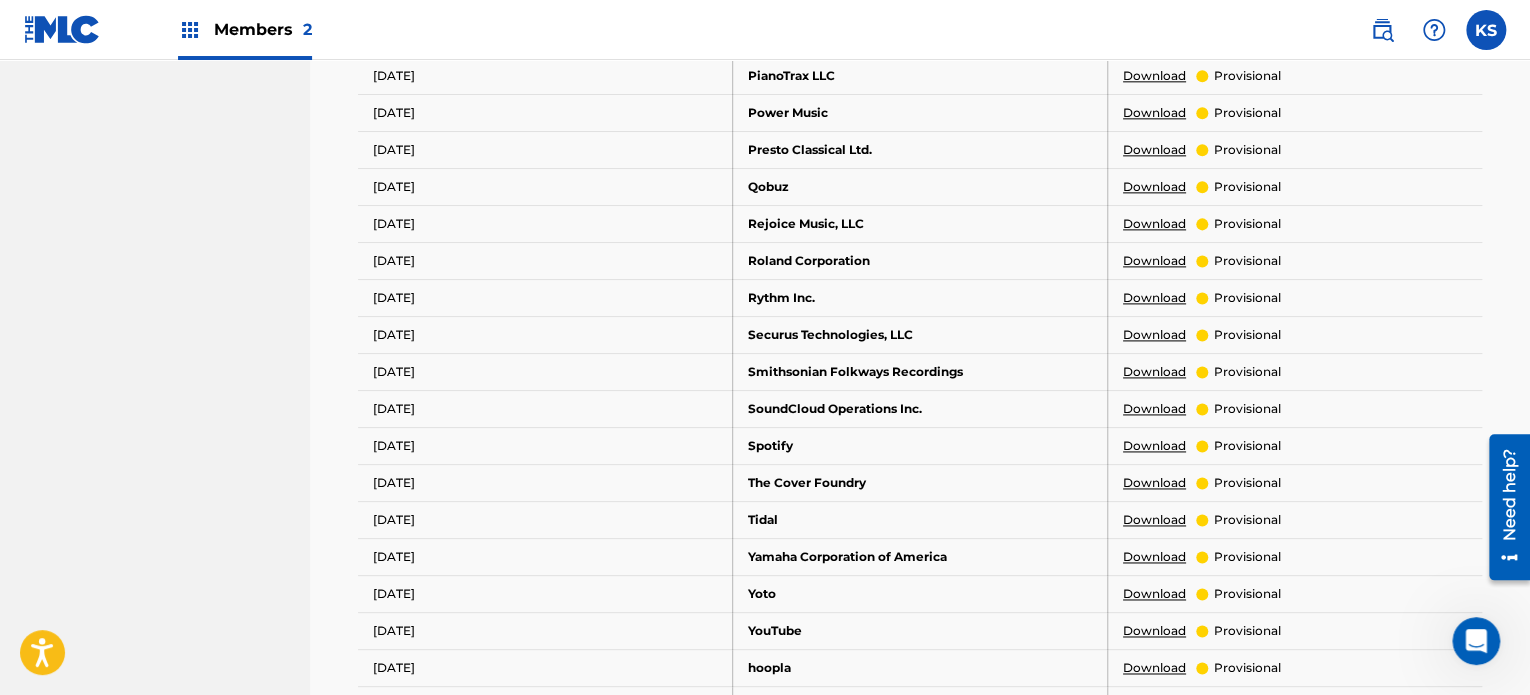 click on "Download" at bounding box center [1154, 446] 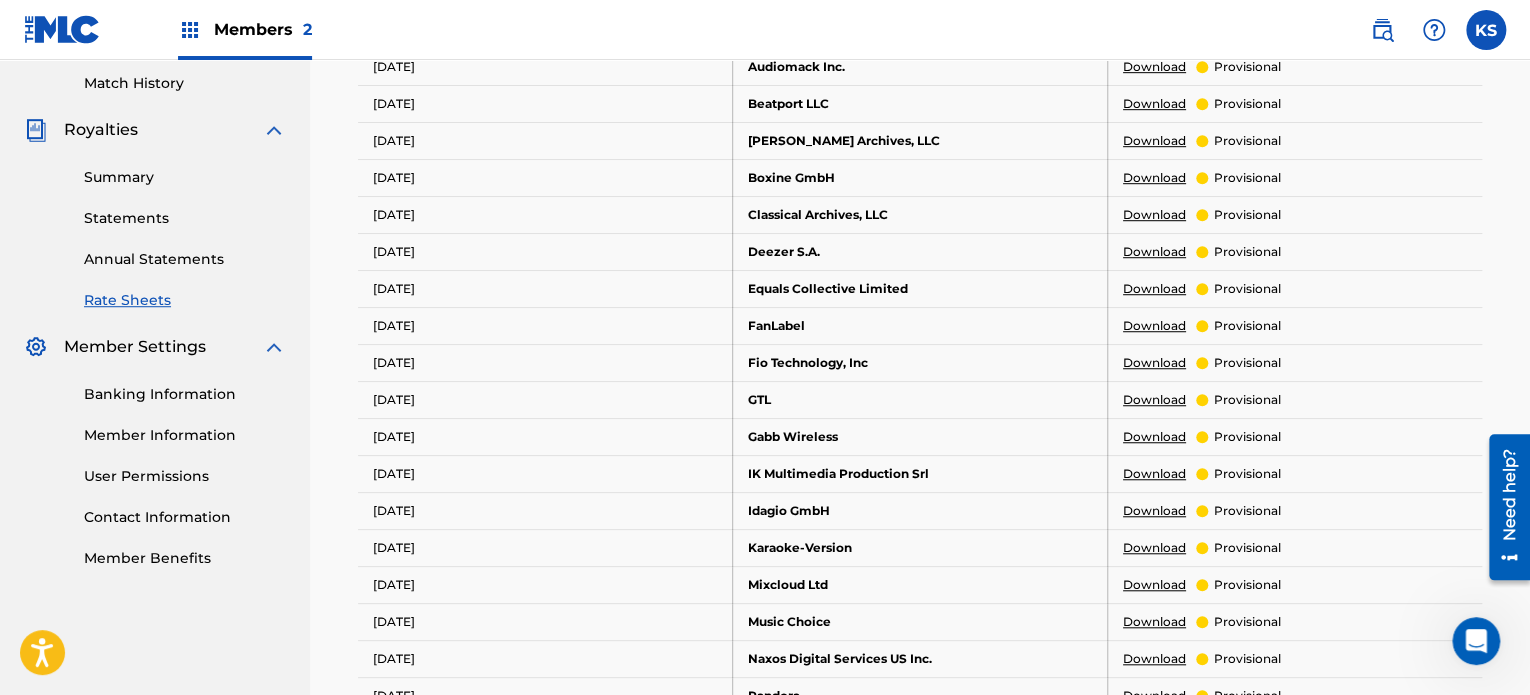 scroll, scrollTop: 488, scrollLeft: 0, axis: vertical 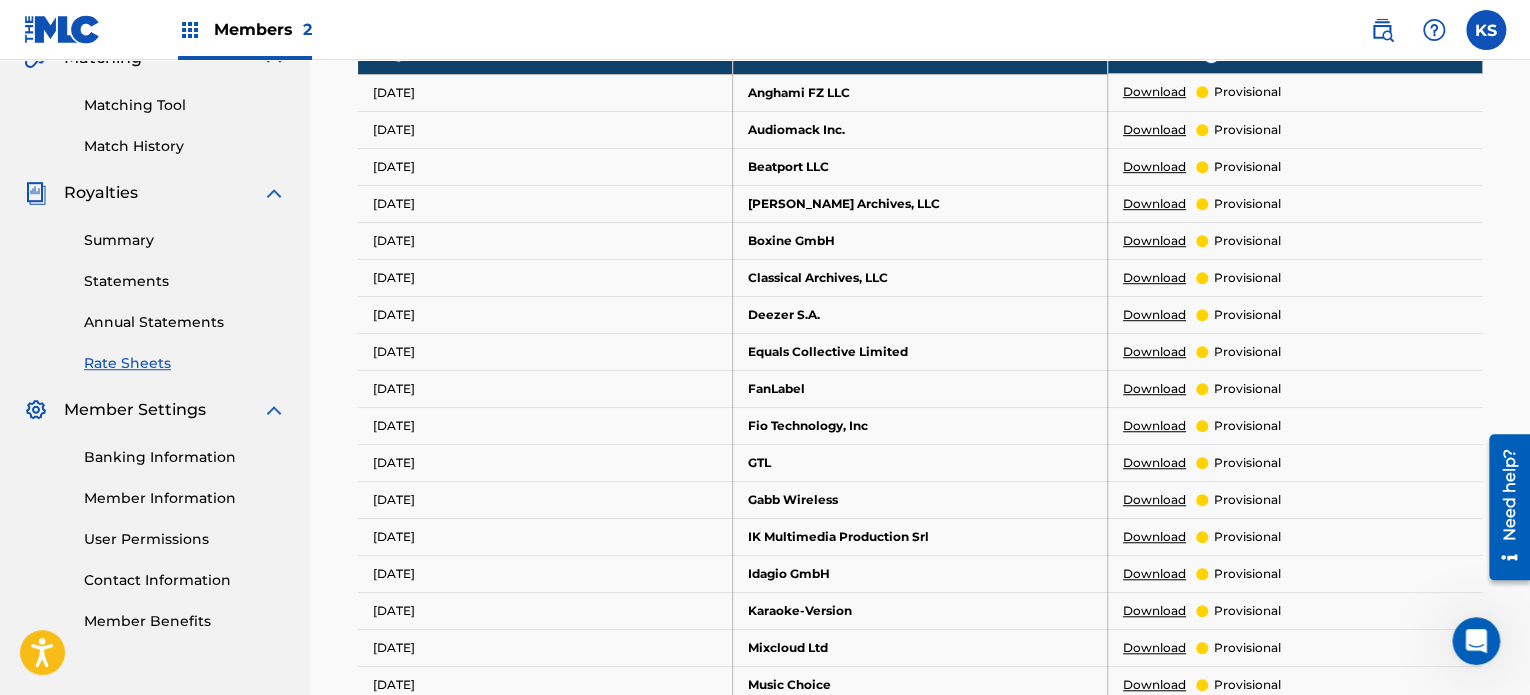 click on "Summary" at bounding box center (185, 240) 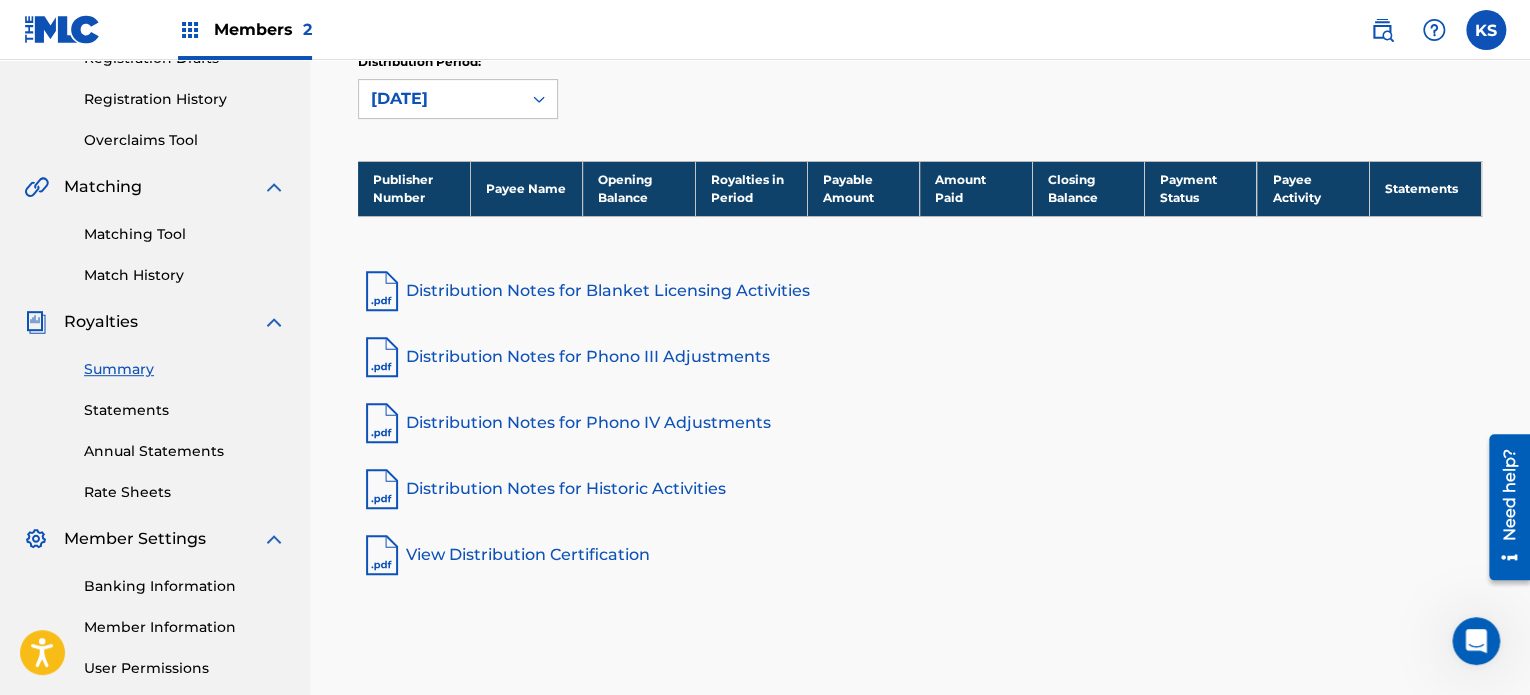 scroll, scrollTop: 360, scrollLeft: 0, axis: vertical 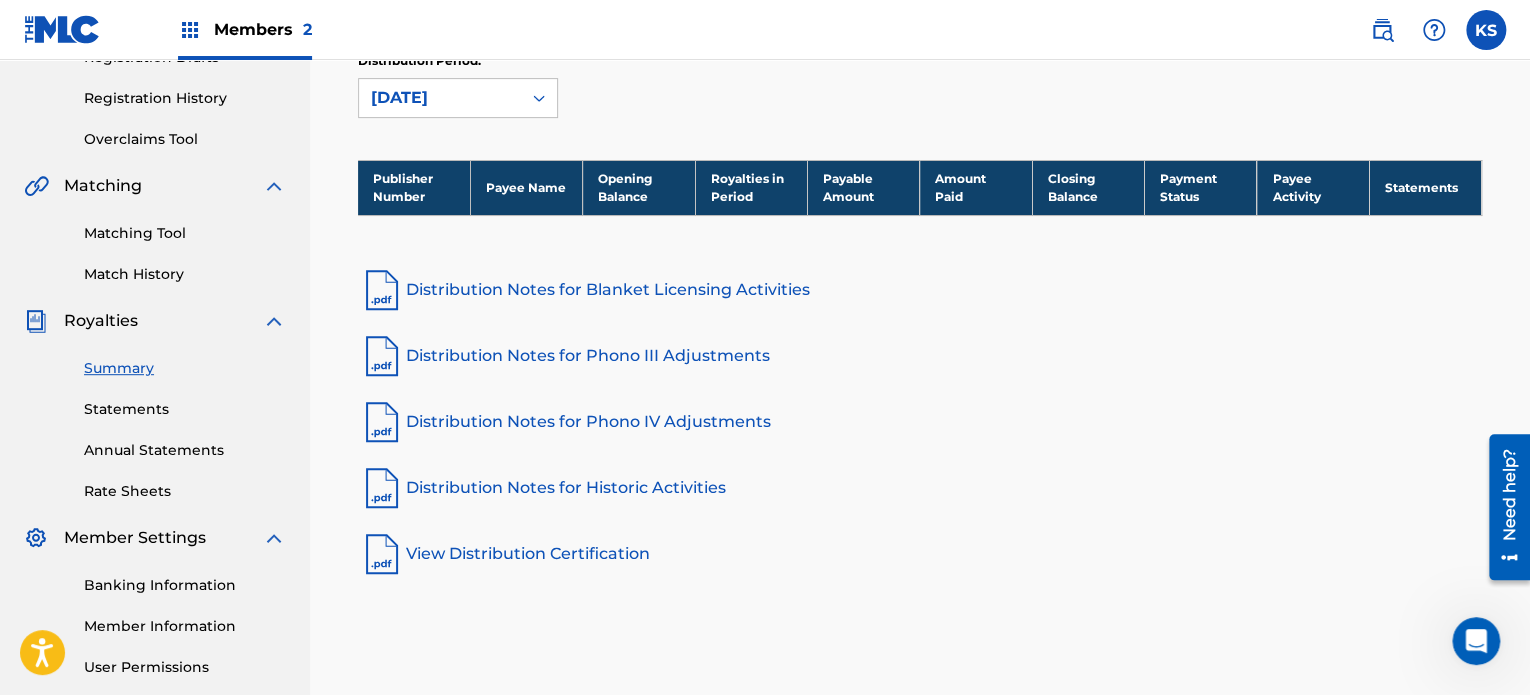 click on "View Distribution Certification" at bounding box center (920, 554) 